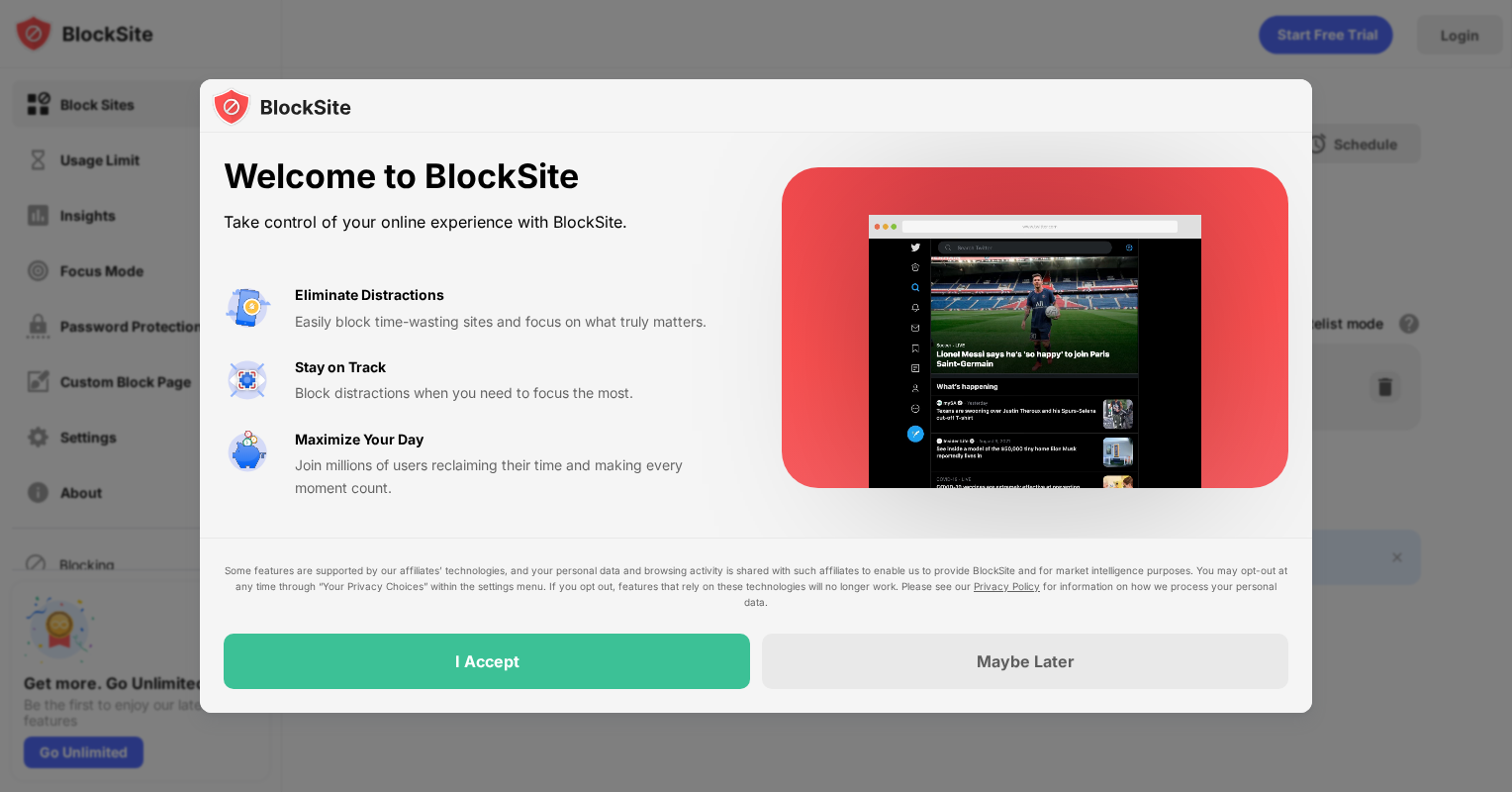 scroll, scrollTop: 0, scrollLeft: 0, axis: both 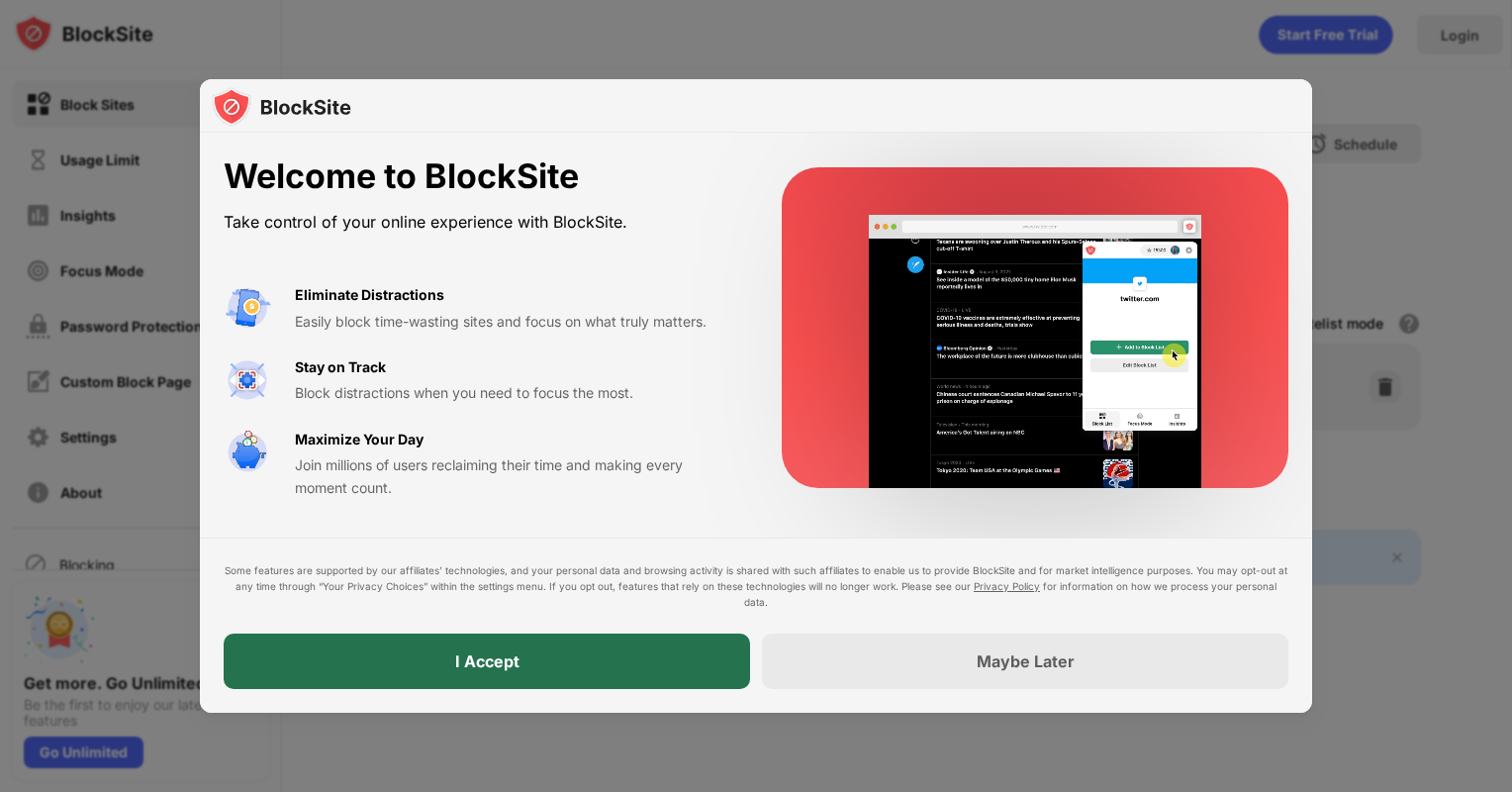 click on "I Accept" at bounding box center [487, 661] 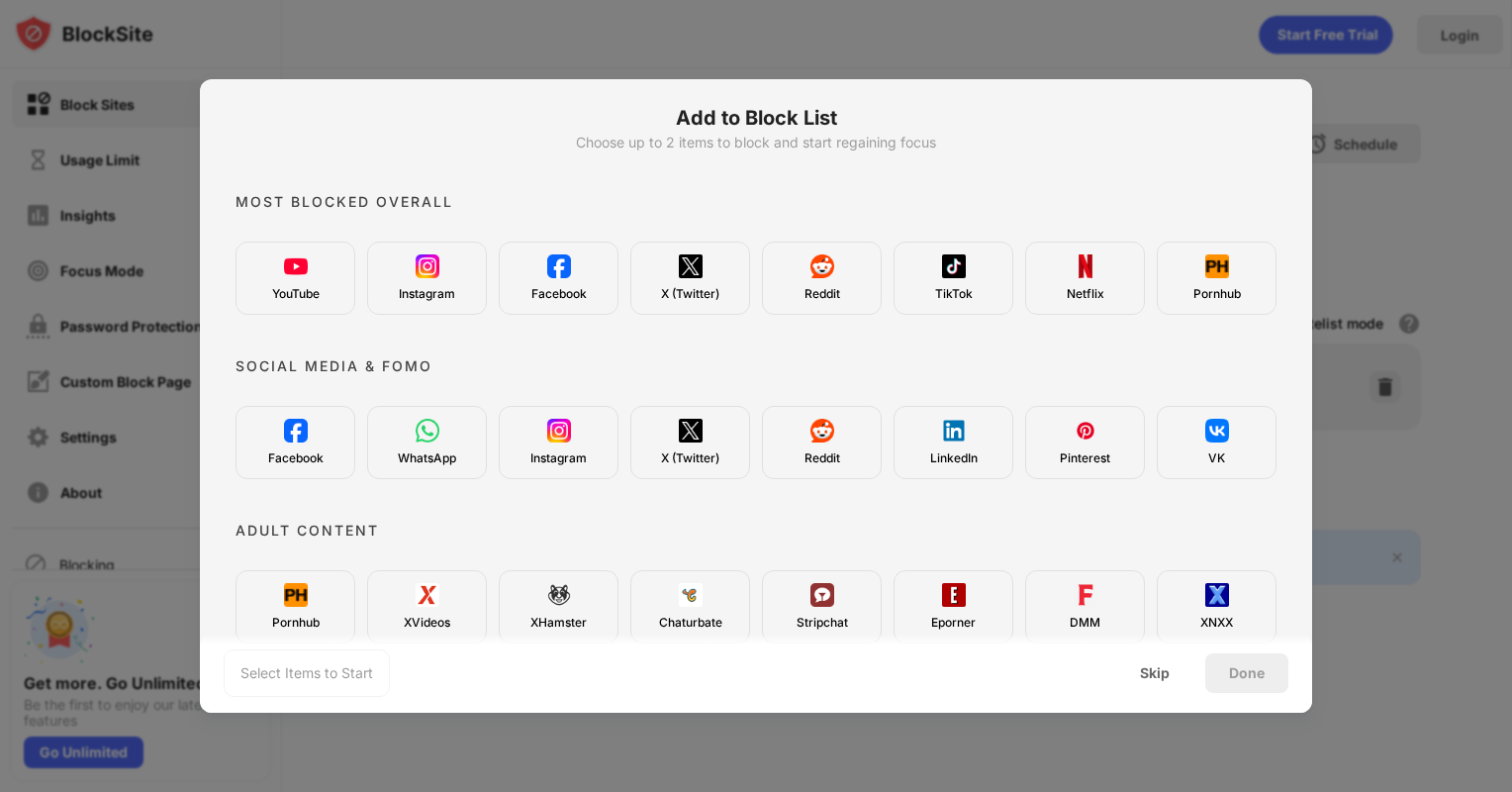 click at bounding box center (296, 266) 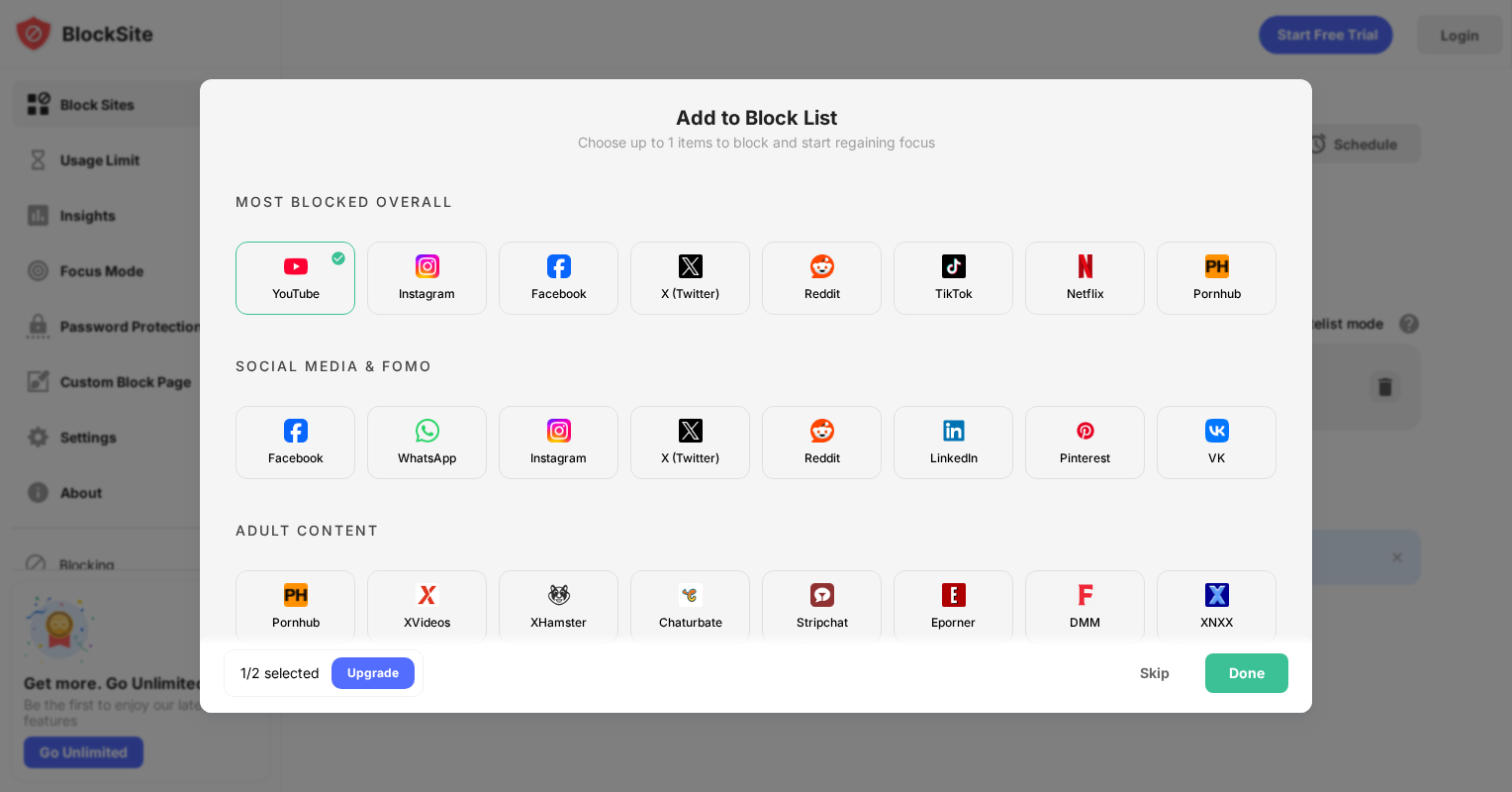 click on "X (Twitter)" at bounding box center [690, 278] 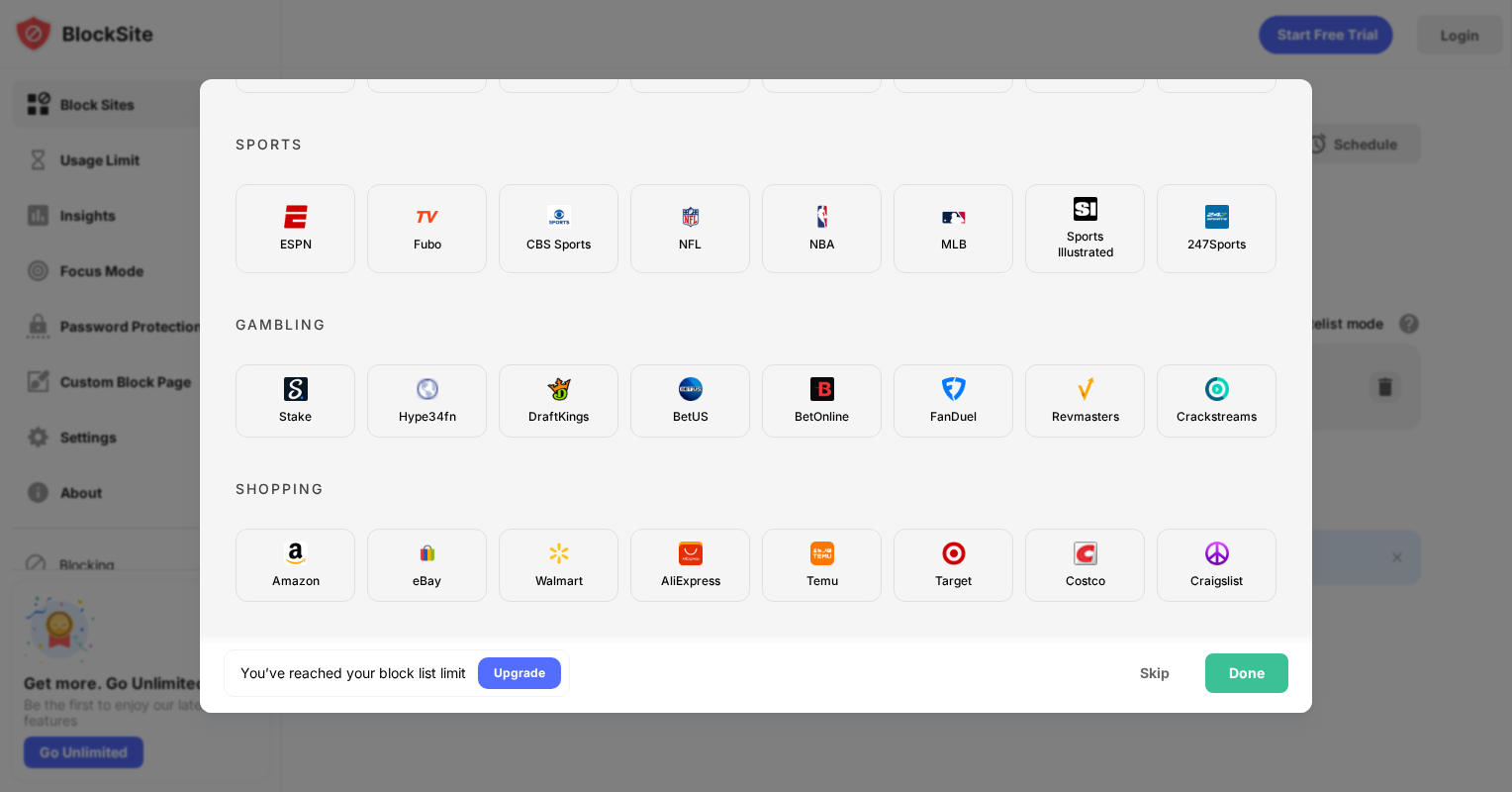 scroll, scrollTop: 728, scrollLeft: 0, axis: vertical 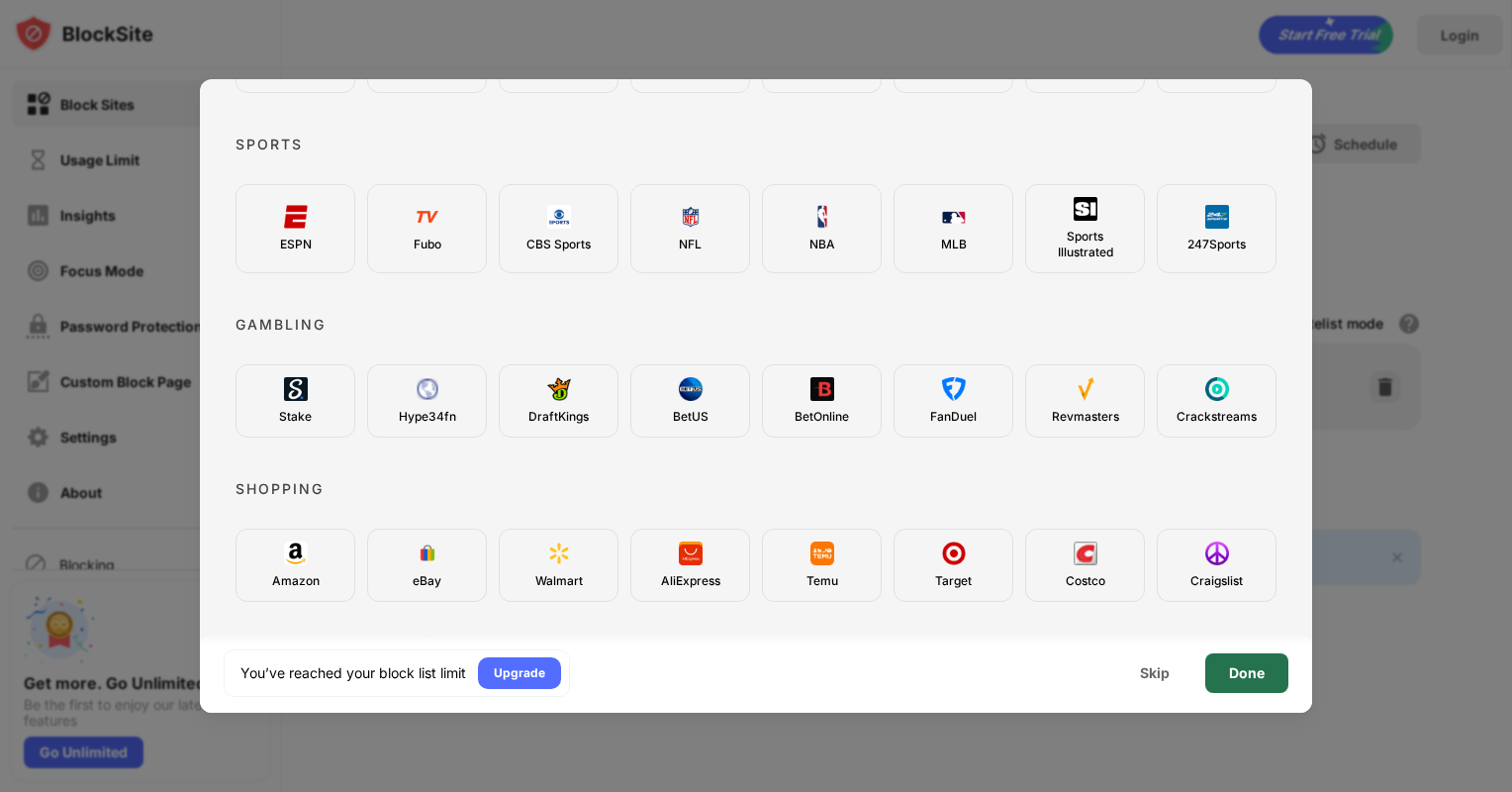 click on "Done" at bounding box center (1247, 673) 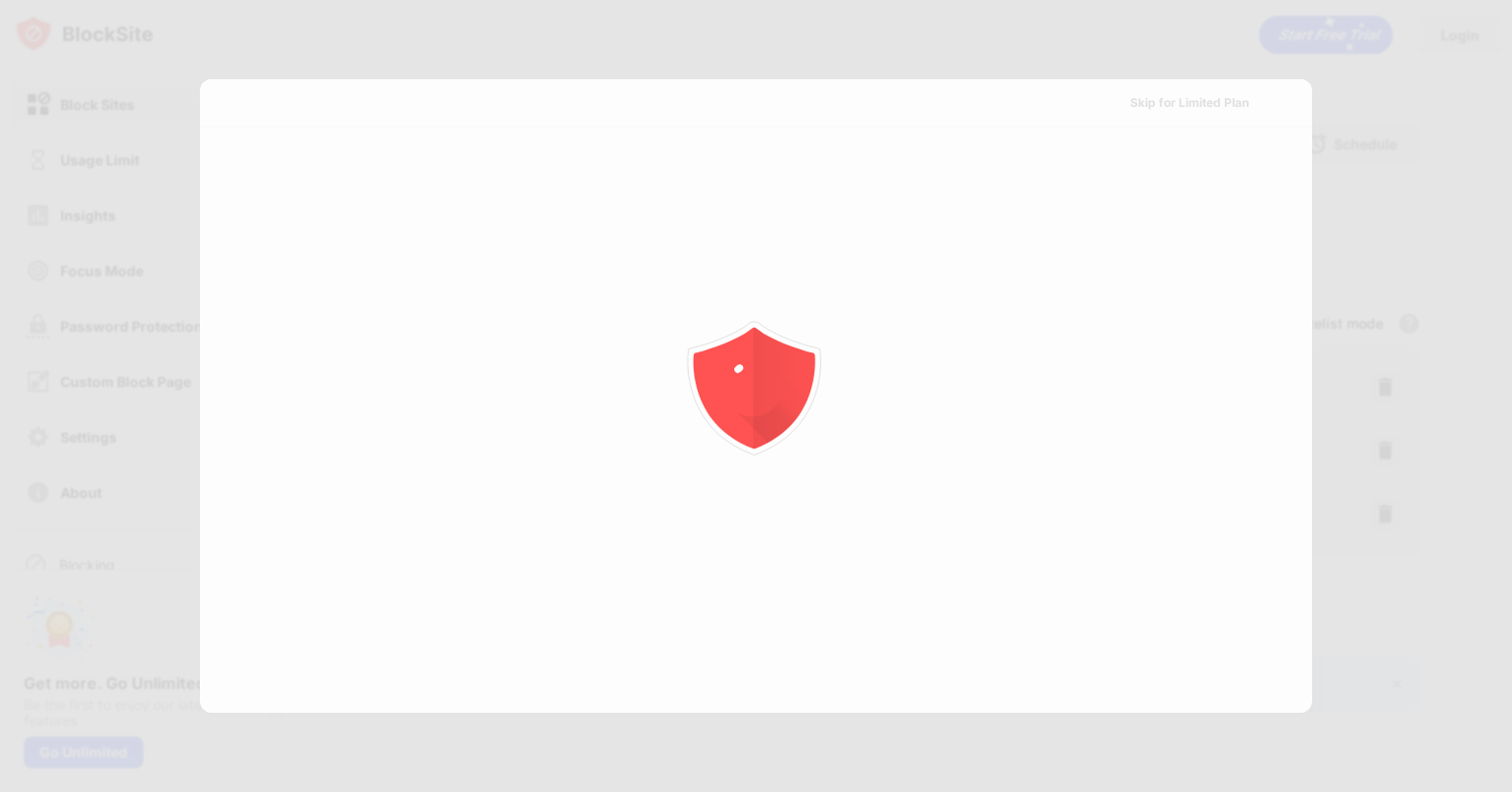 scroll, scrollTop: 0, scrollLeft: 0, axis: both 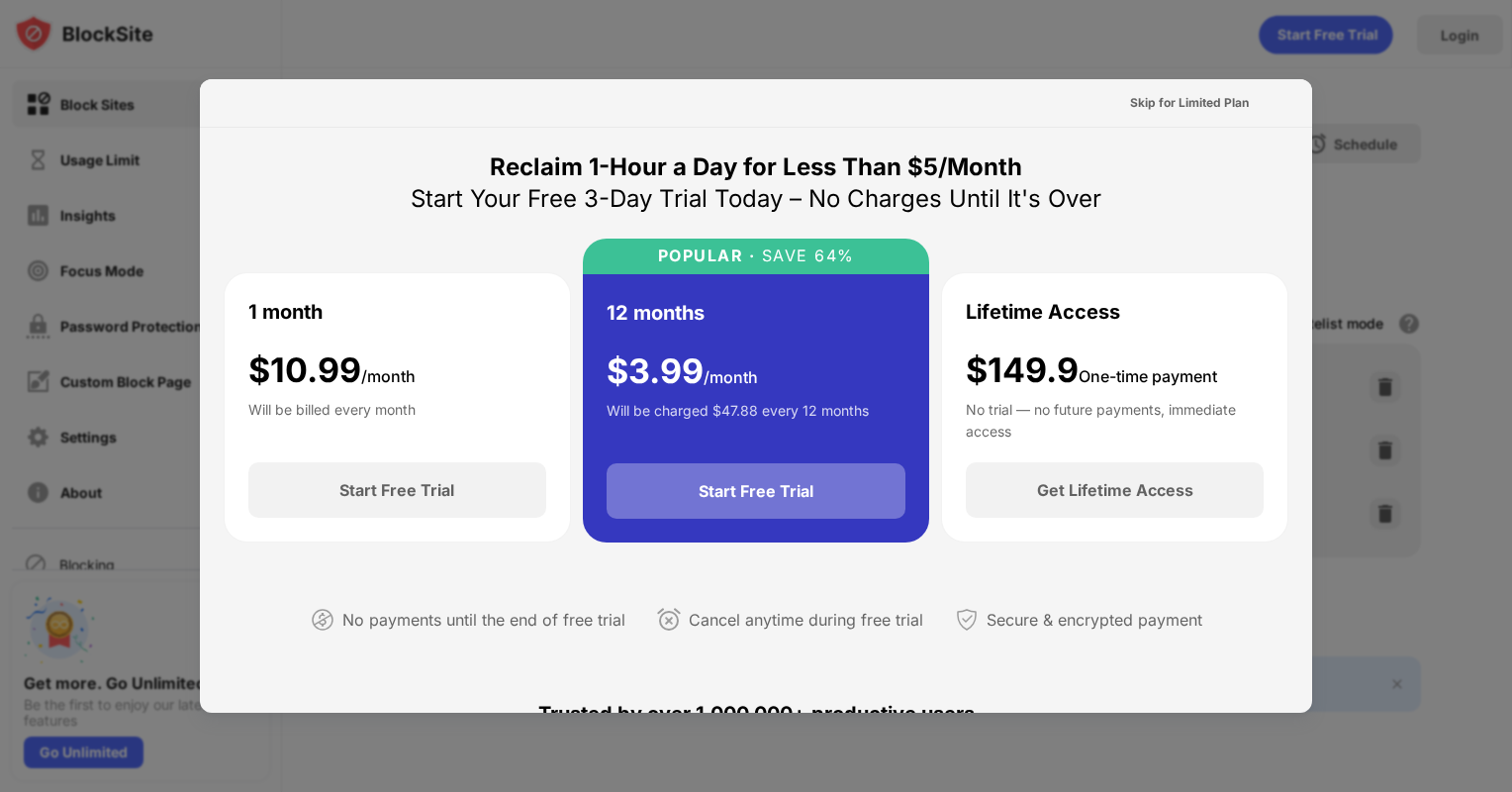 click on "Start Free Trial" at bounding box center [756, 491] 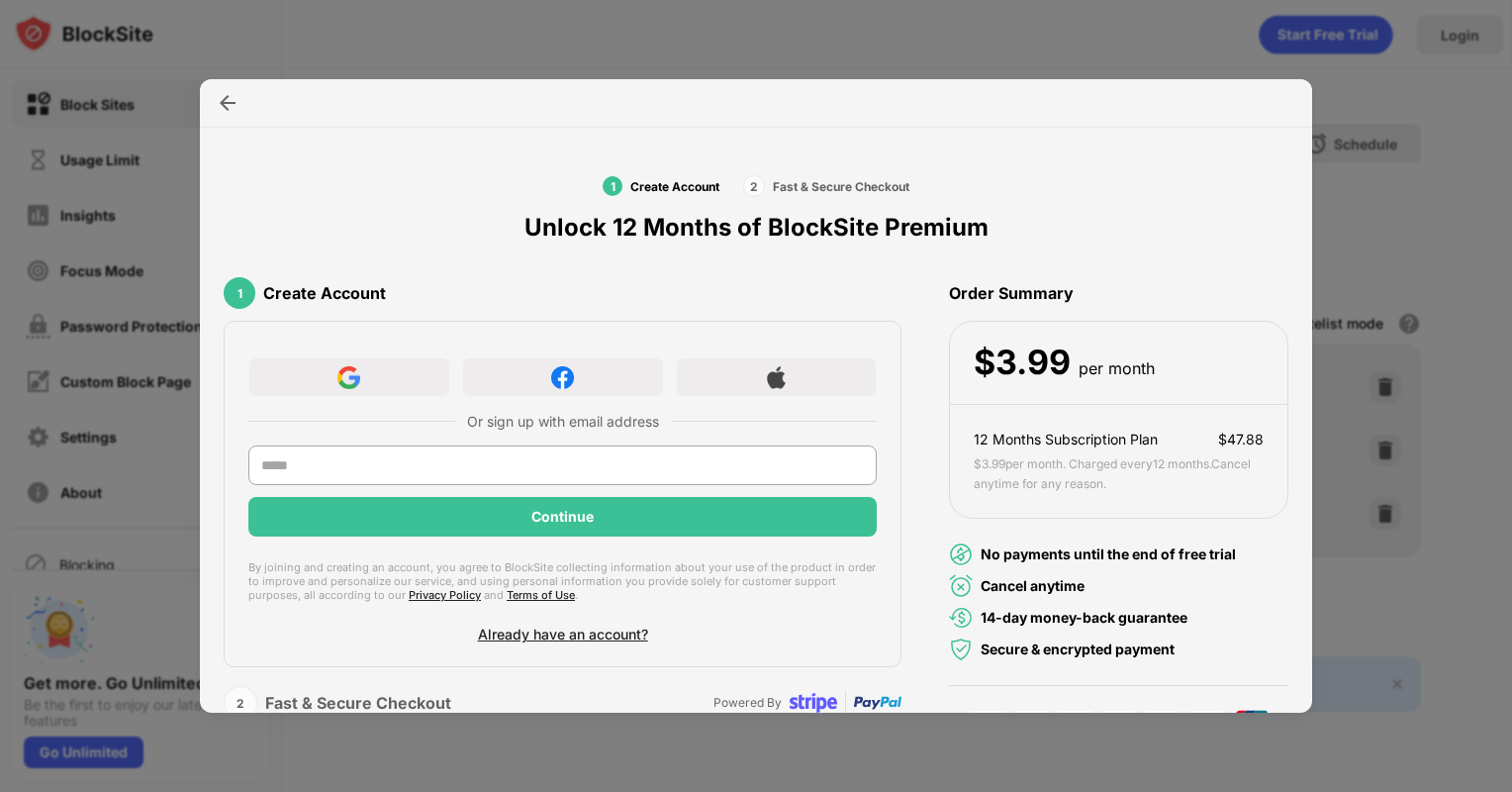 click on "Or sign up with email address" at bounding box center [562, 421] 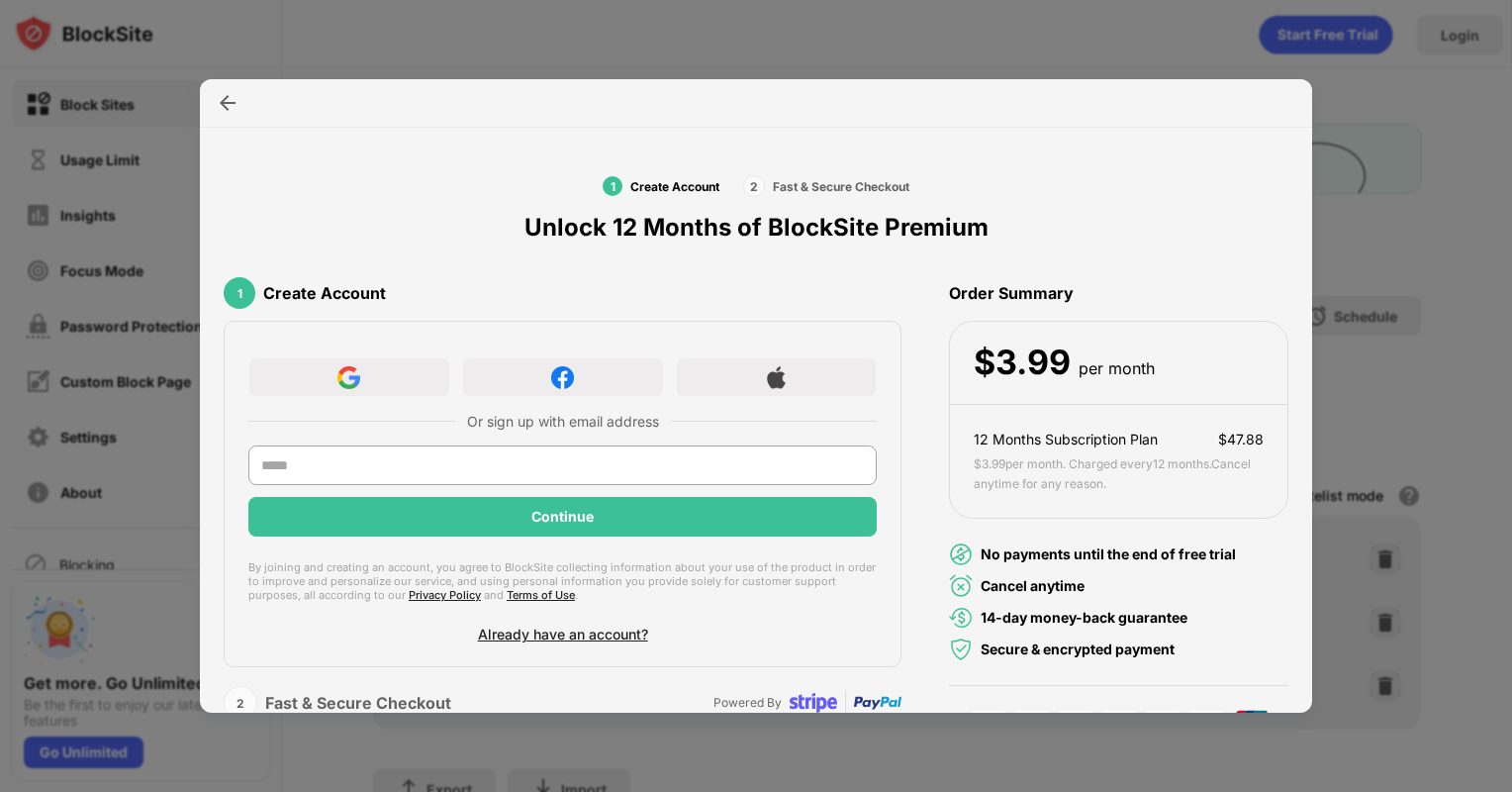 scroll, scrollTop: 0, scrollLeft: 0, axis: both 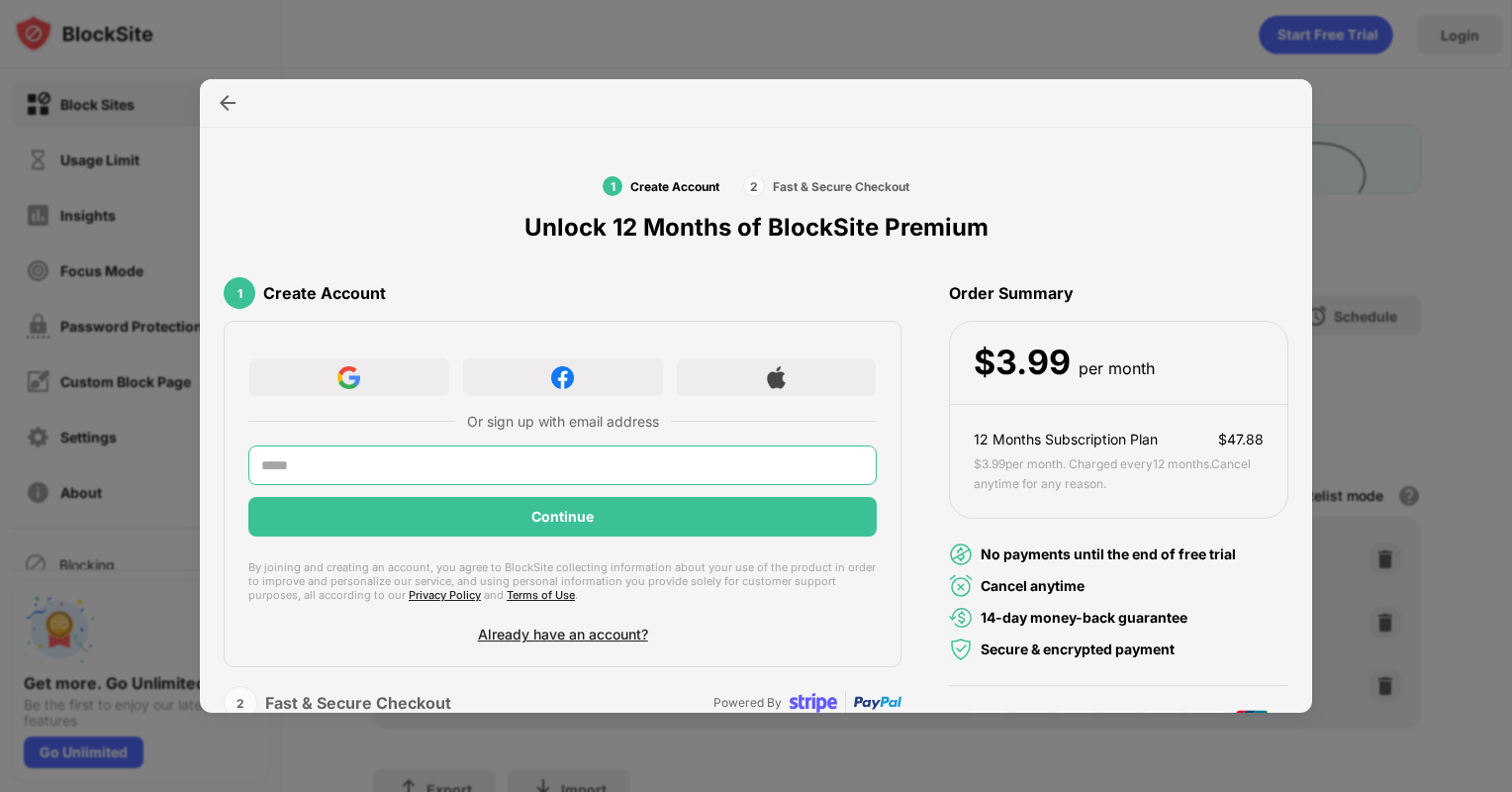 click at bounding box center (562, 465) 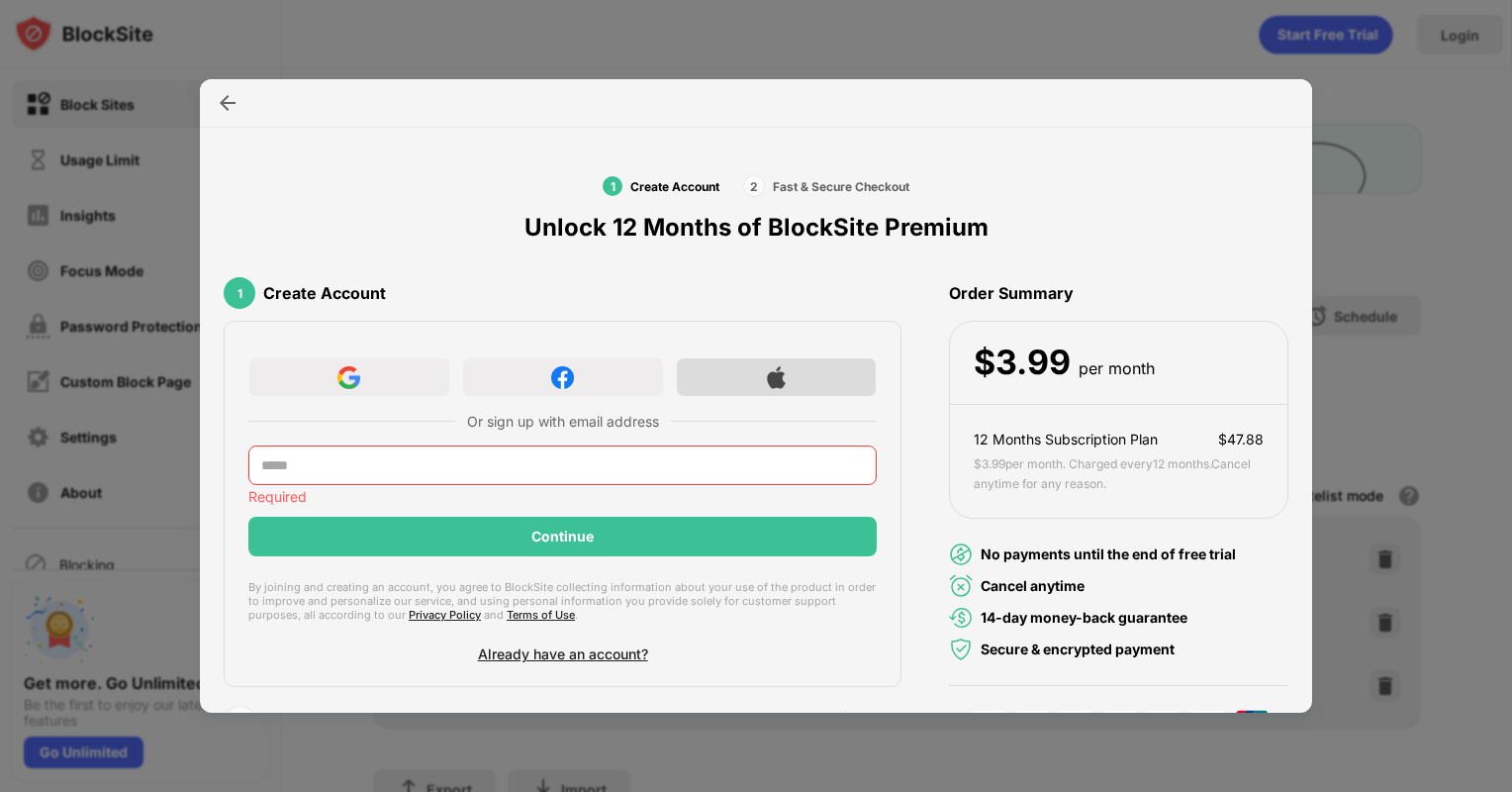click at bounding box center (777, 377) 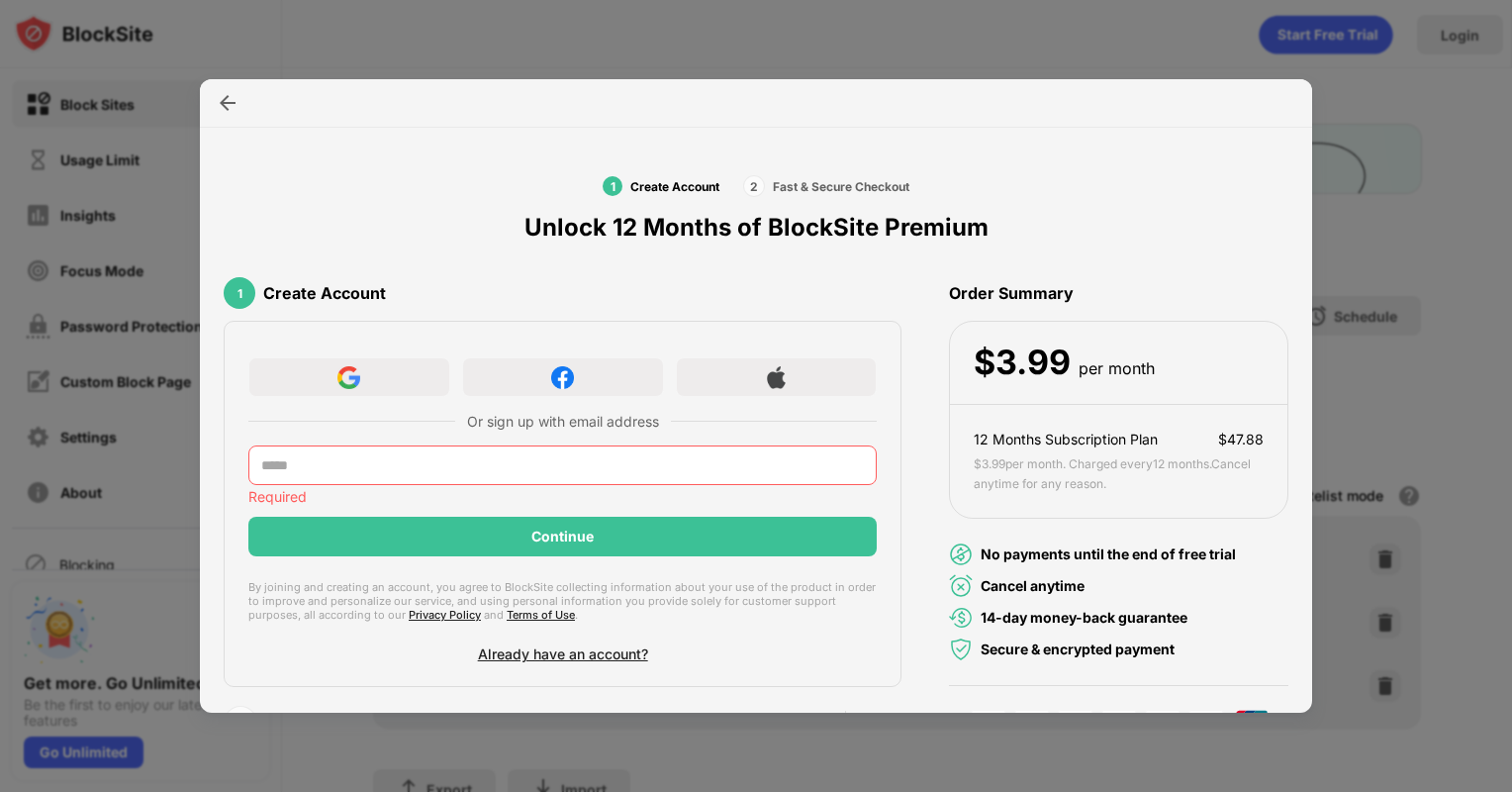 click at bounding box center [562, 465] 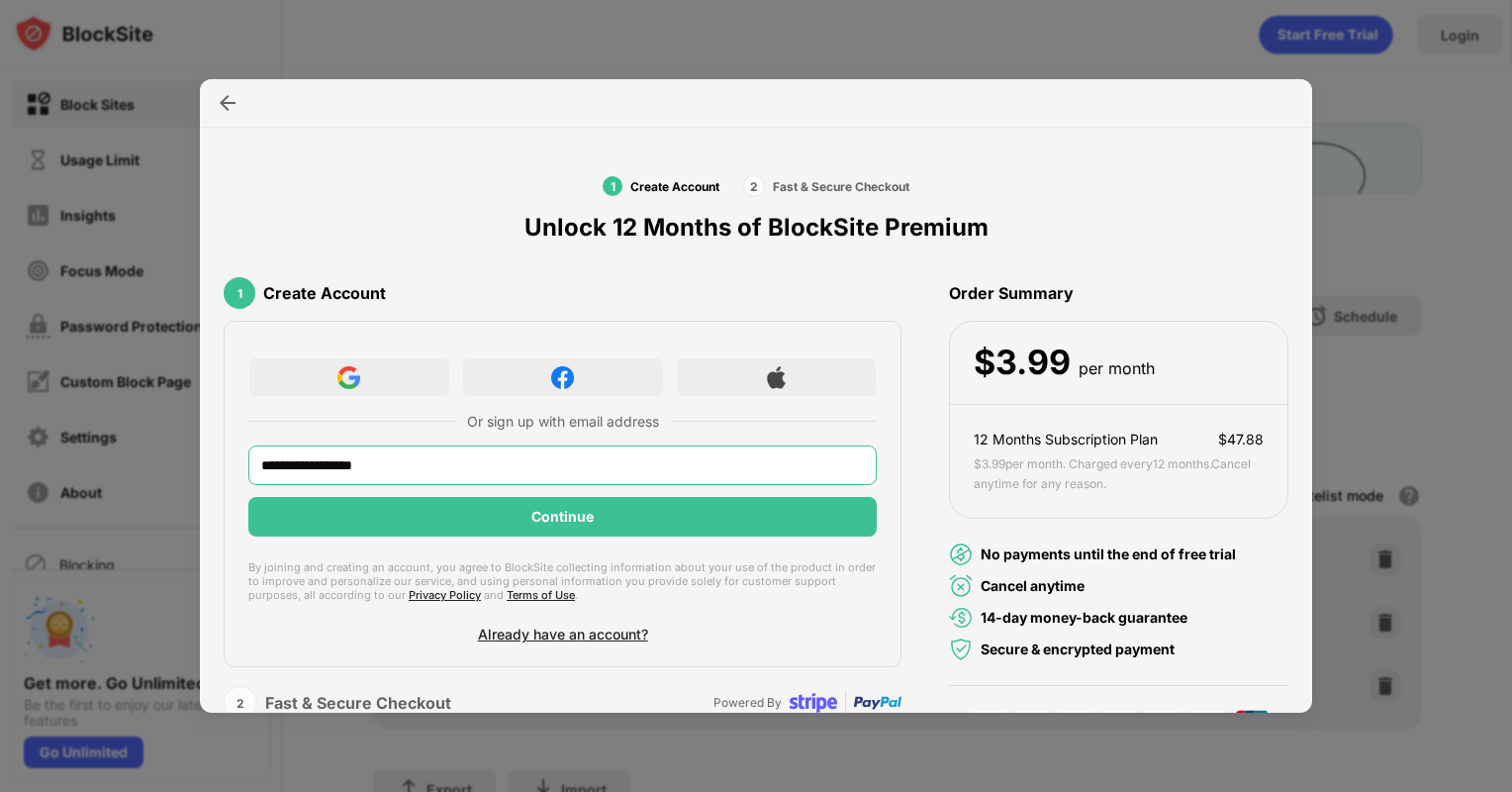 type on "**********" 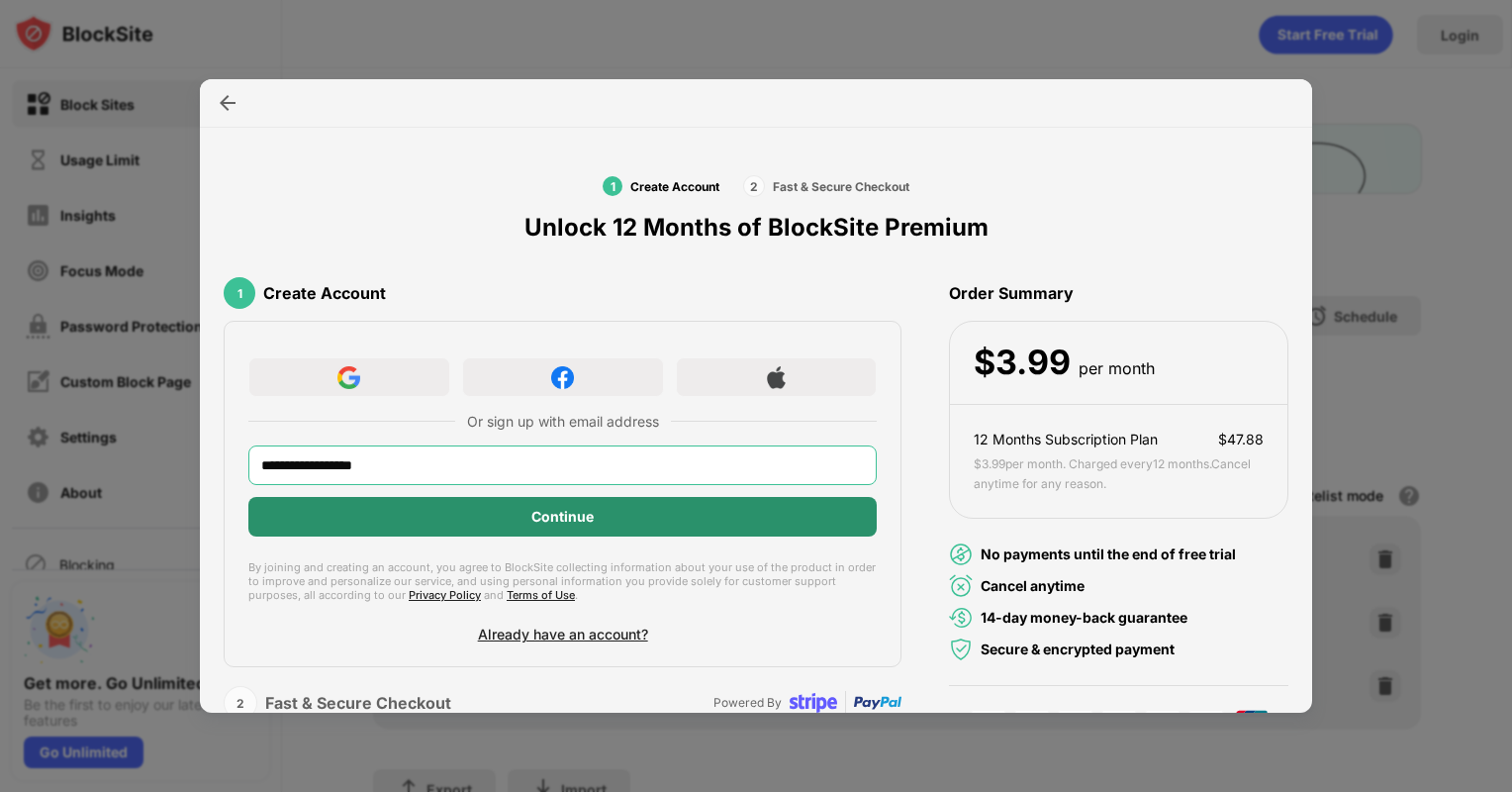 scroll, scrollTop: 0, scrollLeft: 0, axis: both 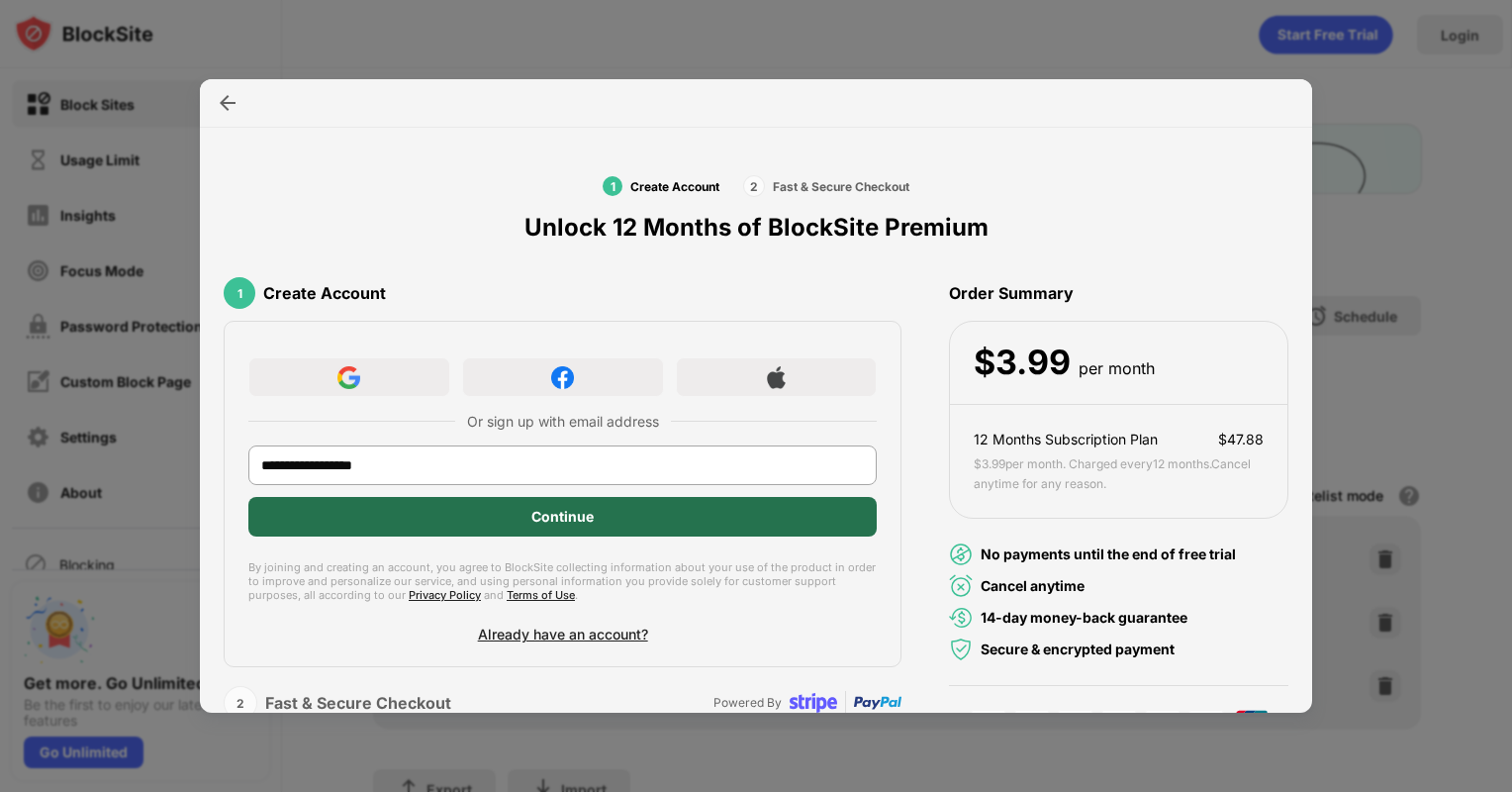 click on "Continue" at bounding box center (562, 517) 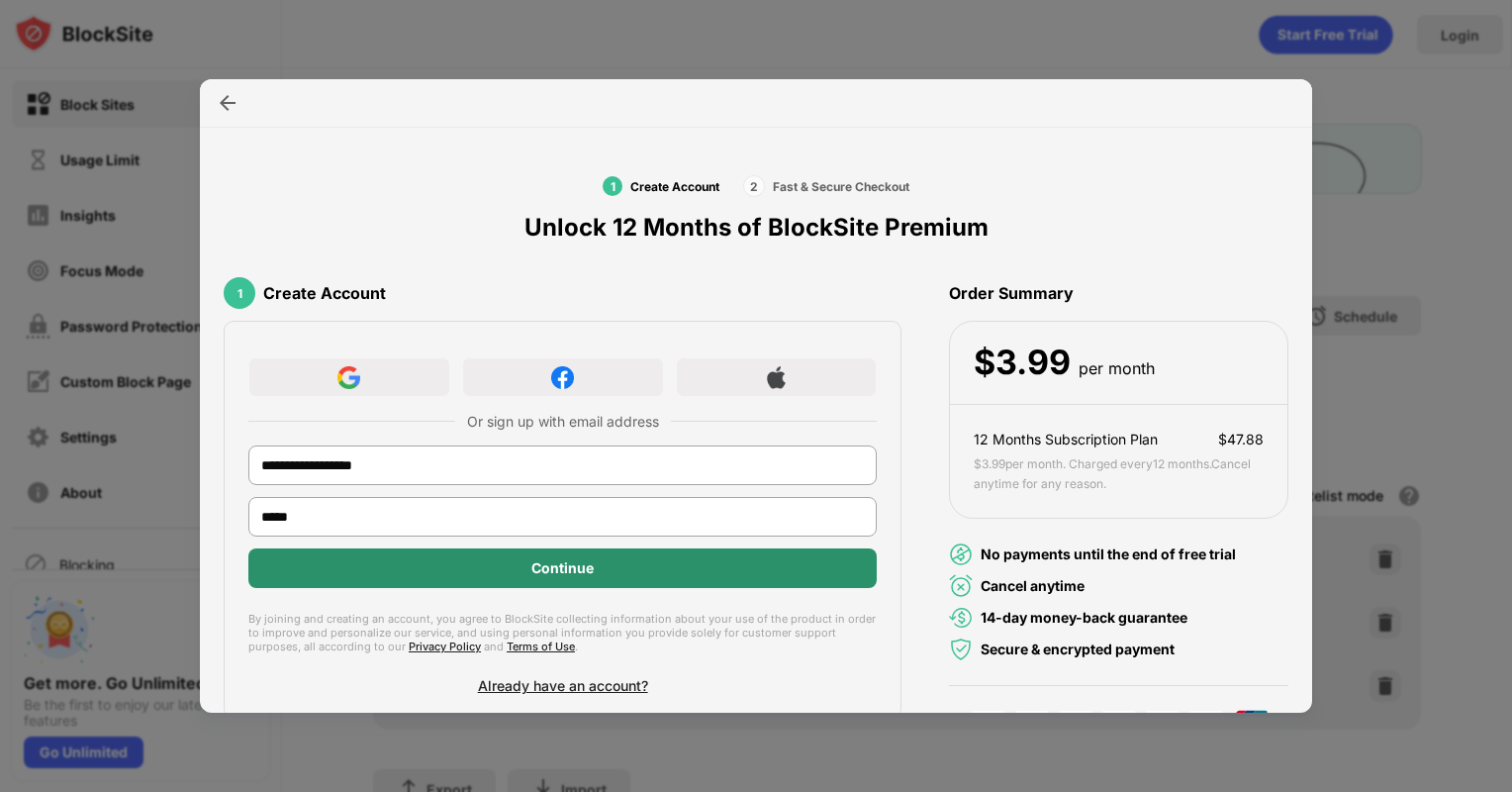 type on "*****" 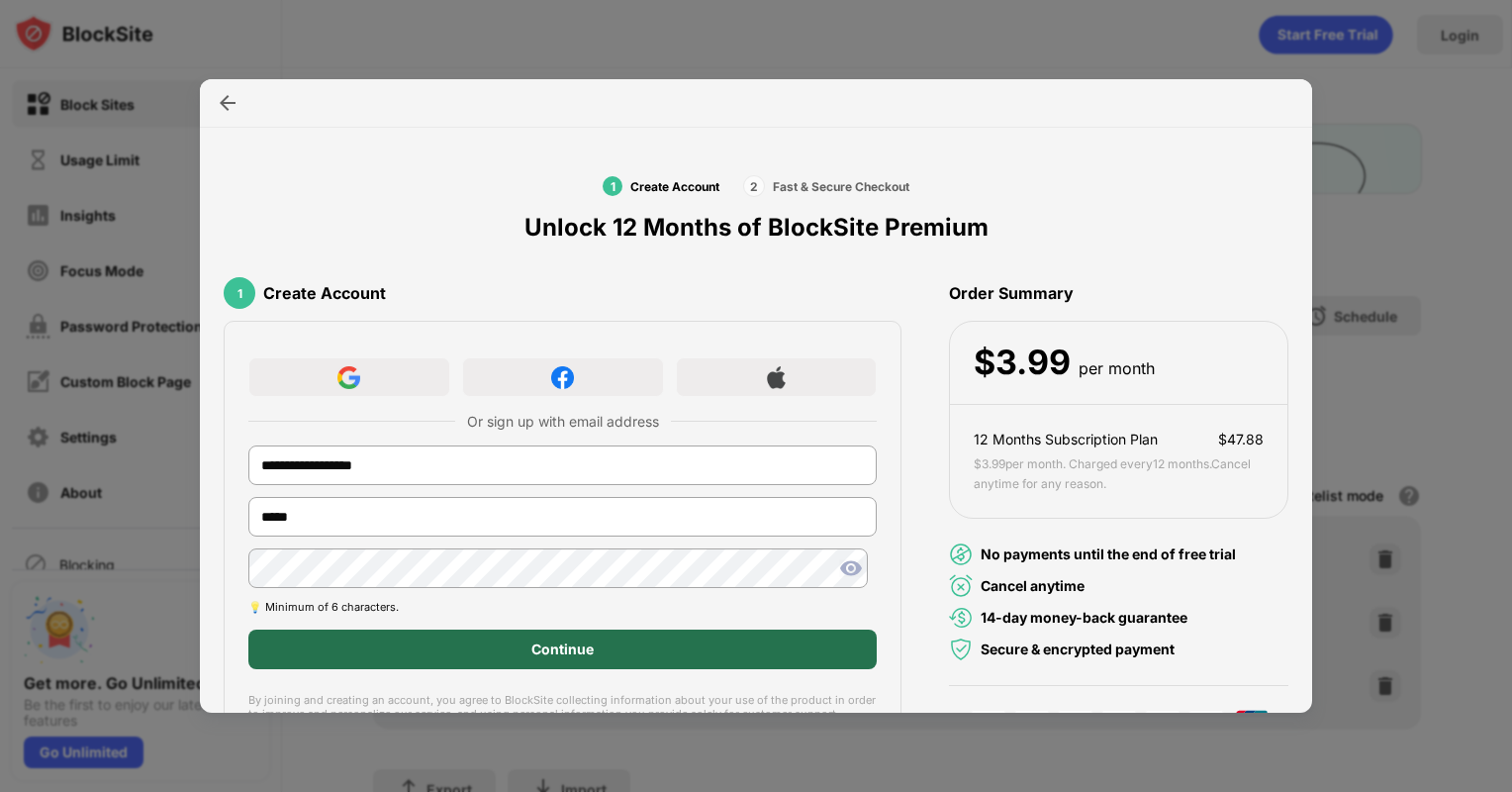 click on "Continue" at bounding box center (562, 649) 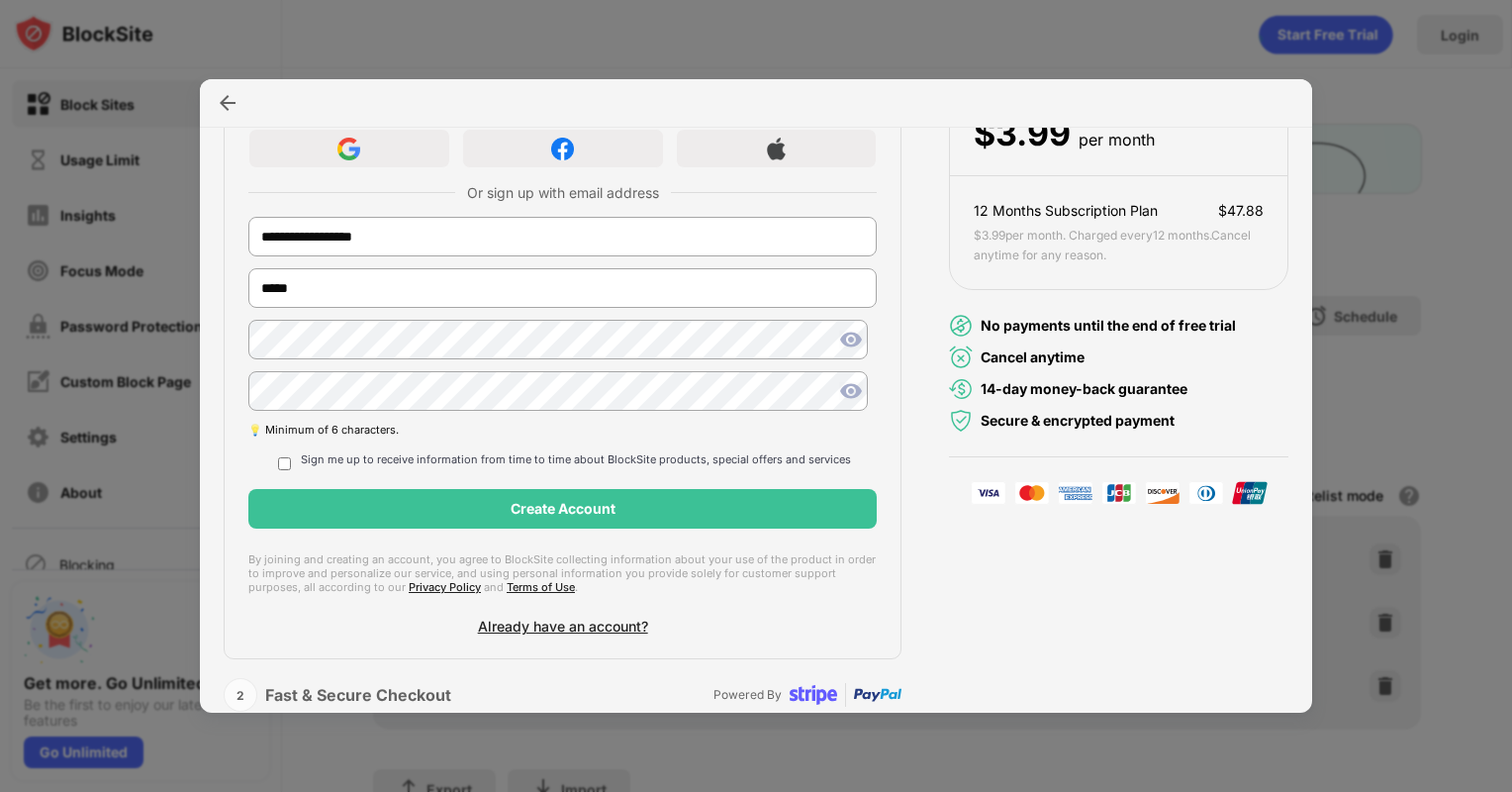 scroll, scrollTop: 230, scrollLeft: 0, axis: vertical 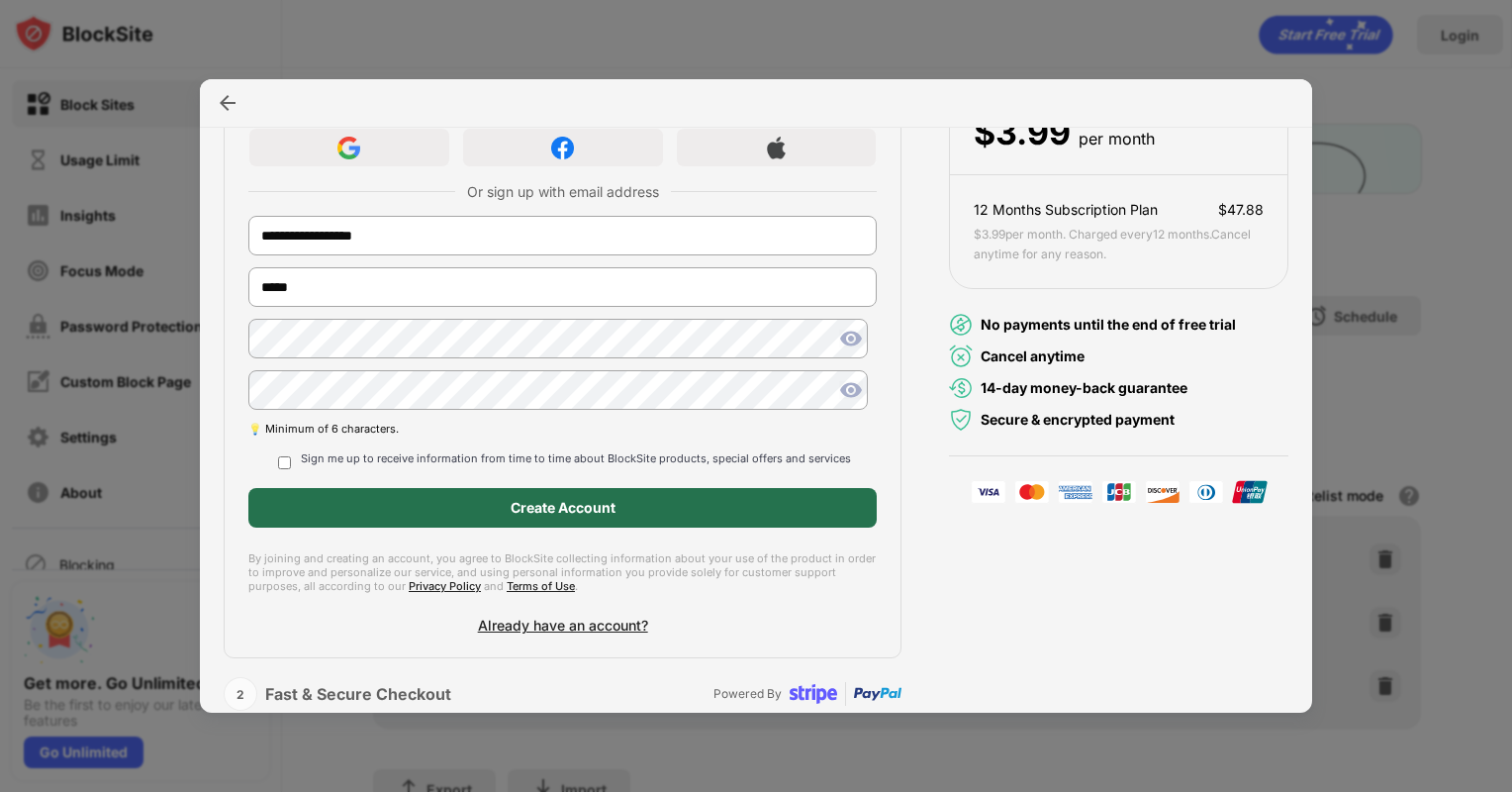 click on "Create Account" at bounding box center (562, 508) 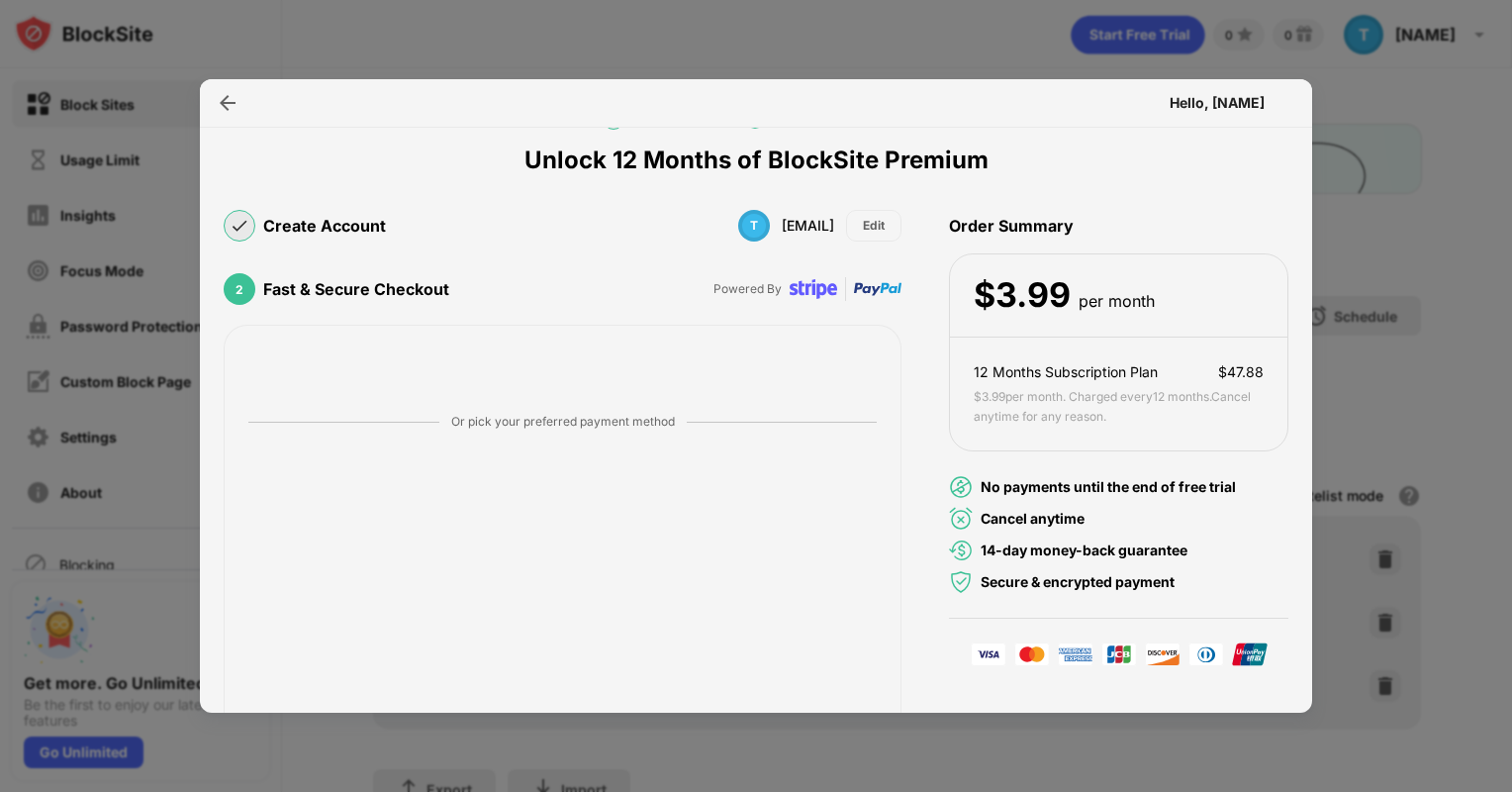 scroll, scrollTop: 208, scrollLeft: 0, axis: vertical 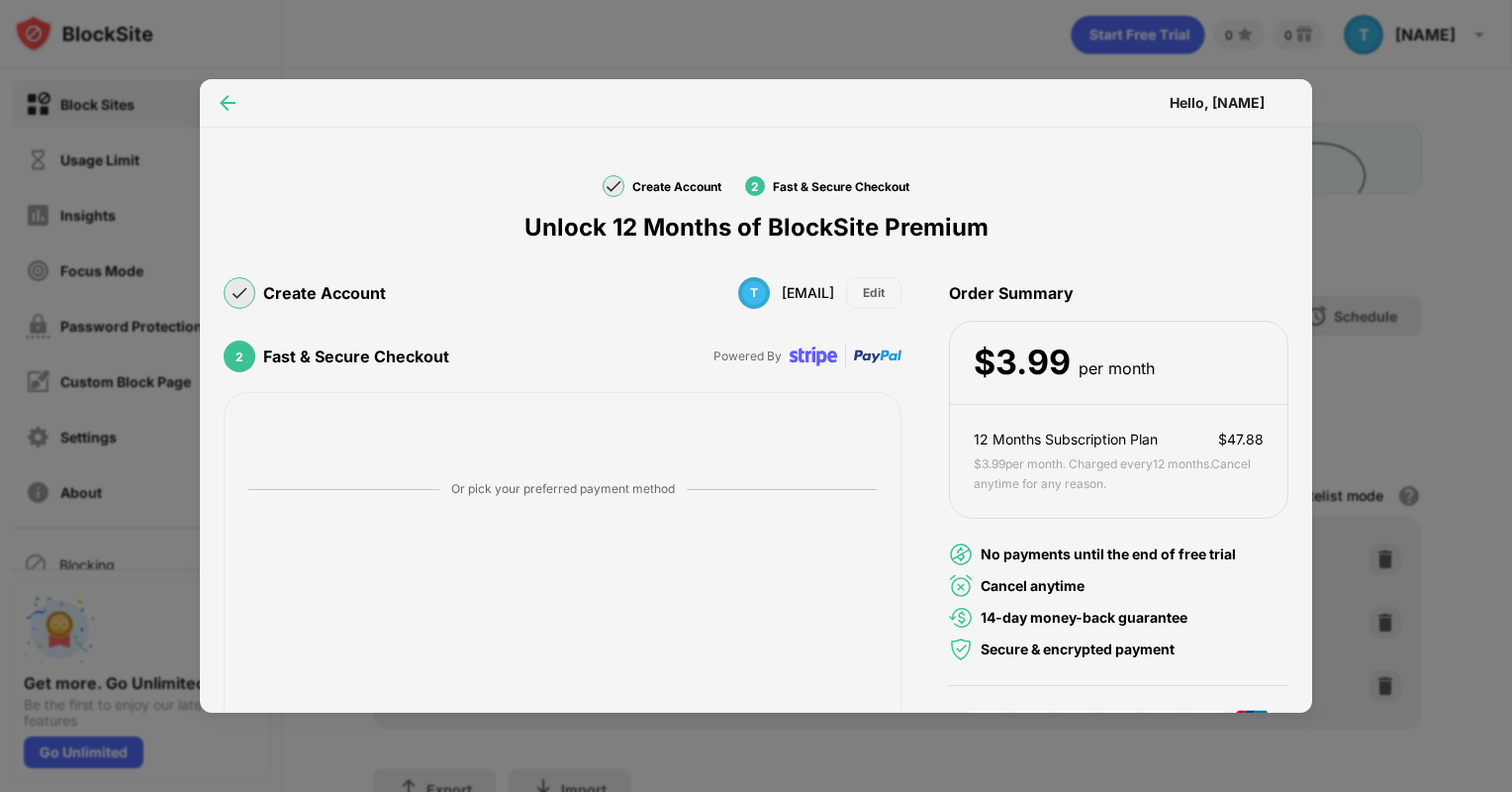 click at bounding box center (228, 103) 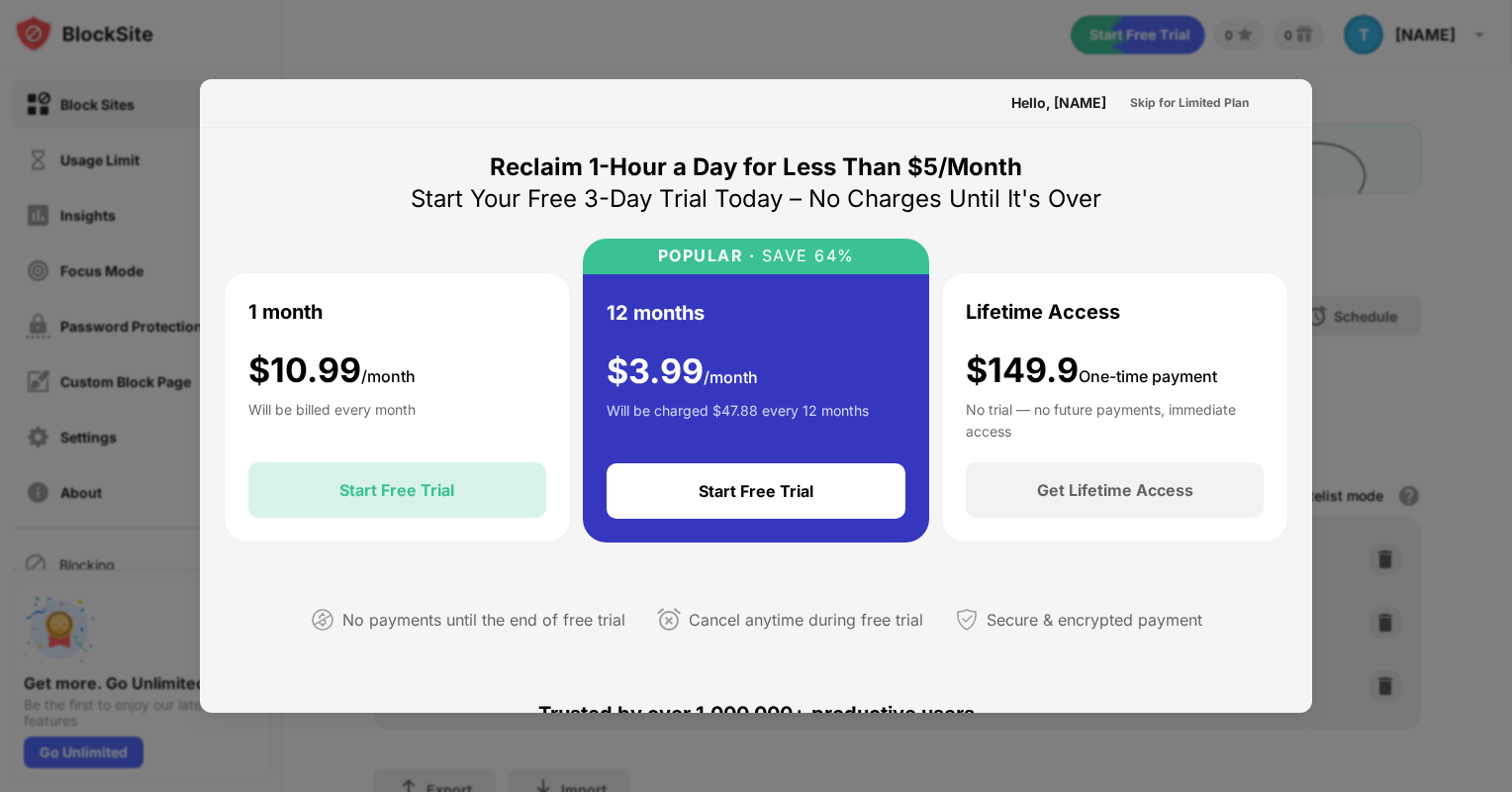 click on "Start Free Trial" at bounding box center [397, 490] 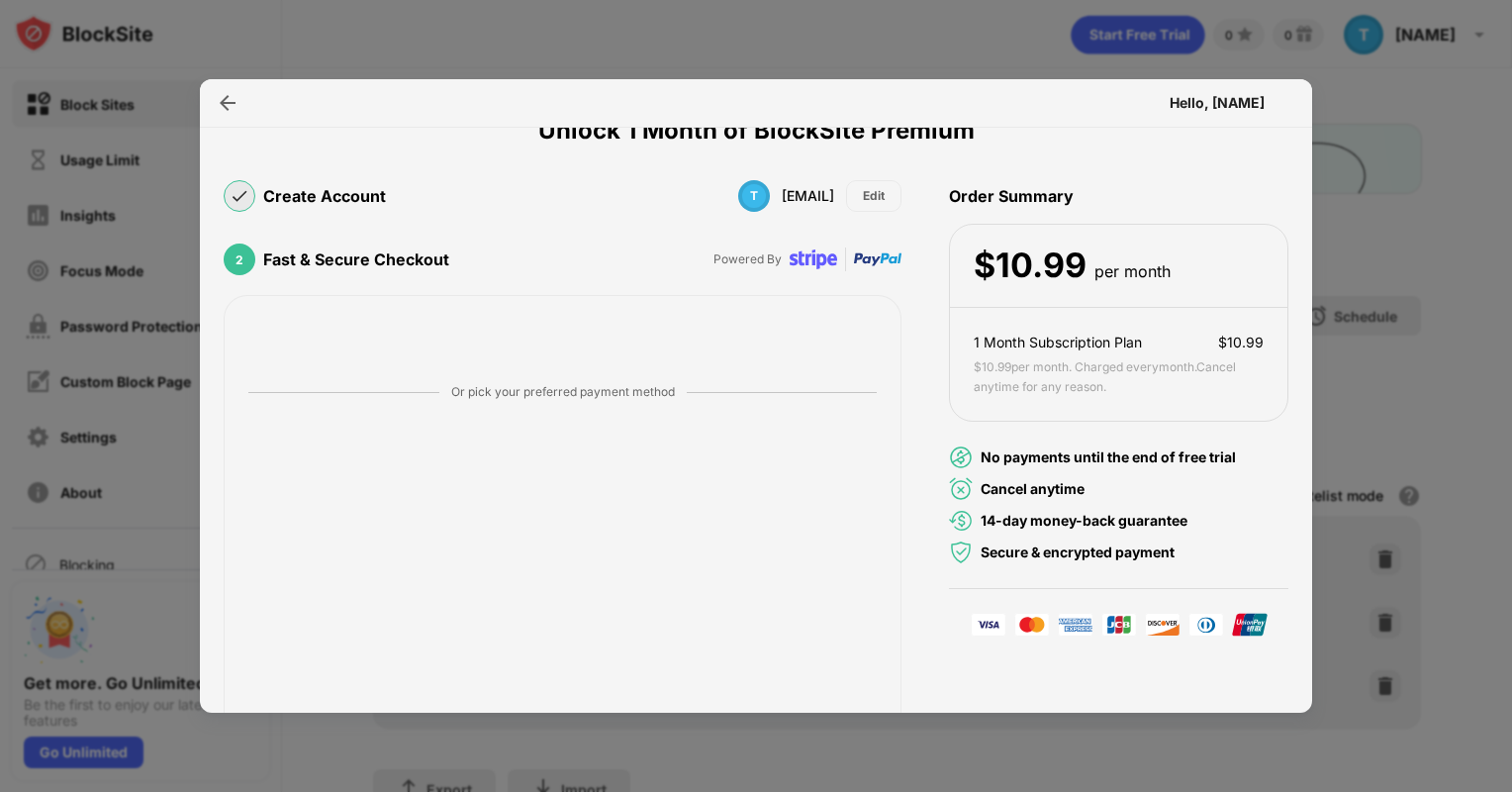 scroll, scrollTop: 103, scrollLeft: 0, axis: vertical 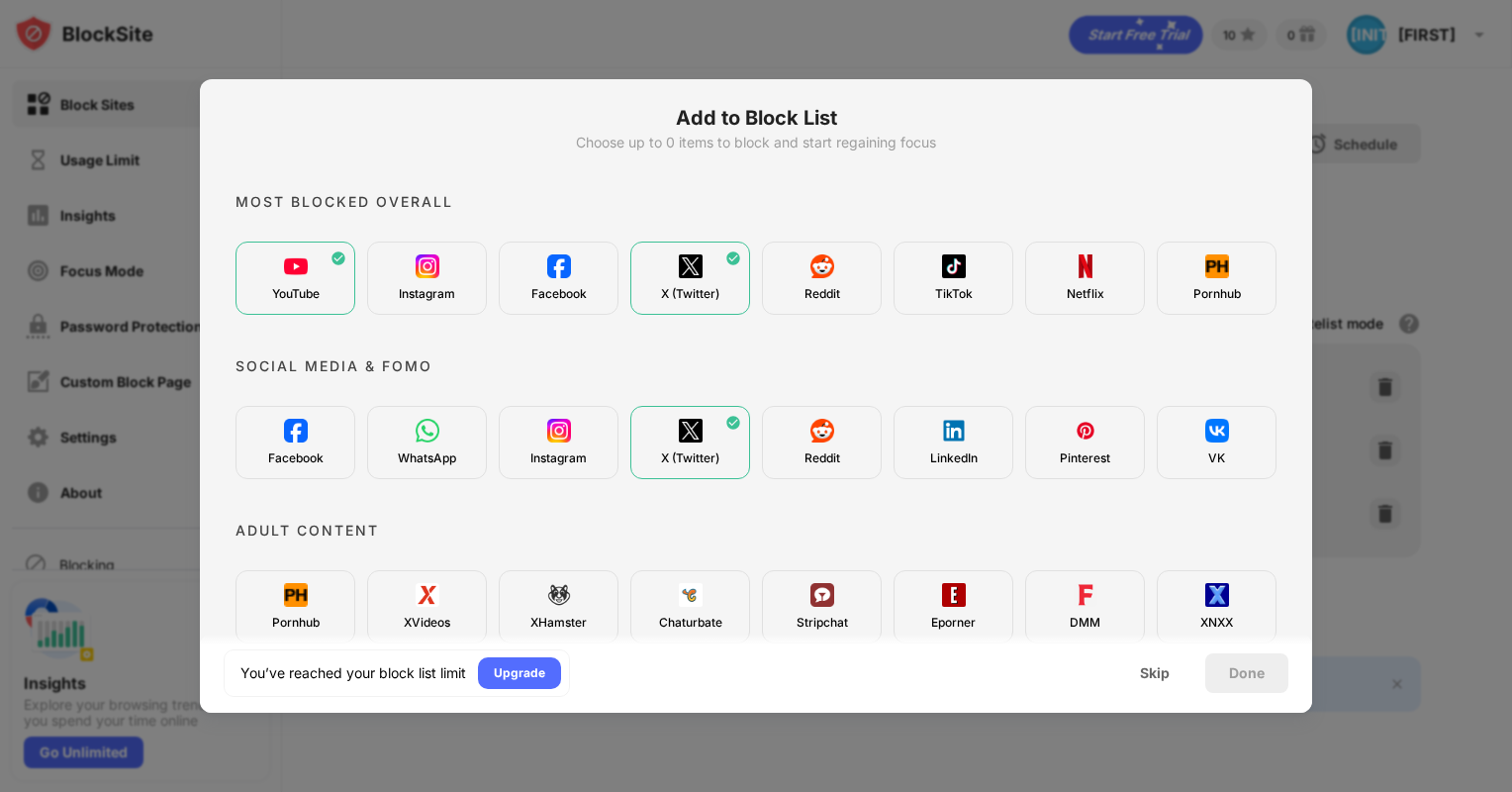 click on "X (Twitter)" at bounding box center (690, 278) 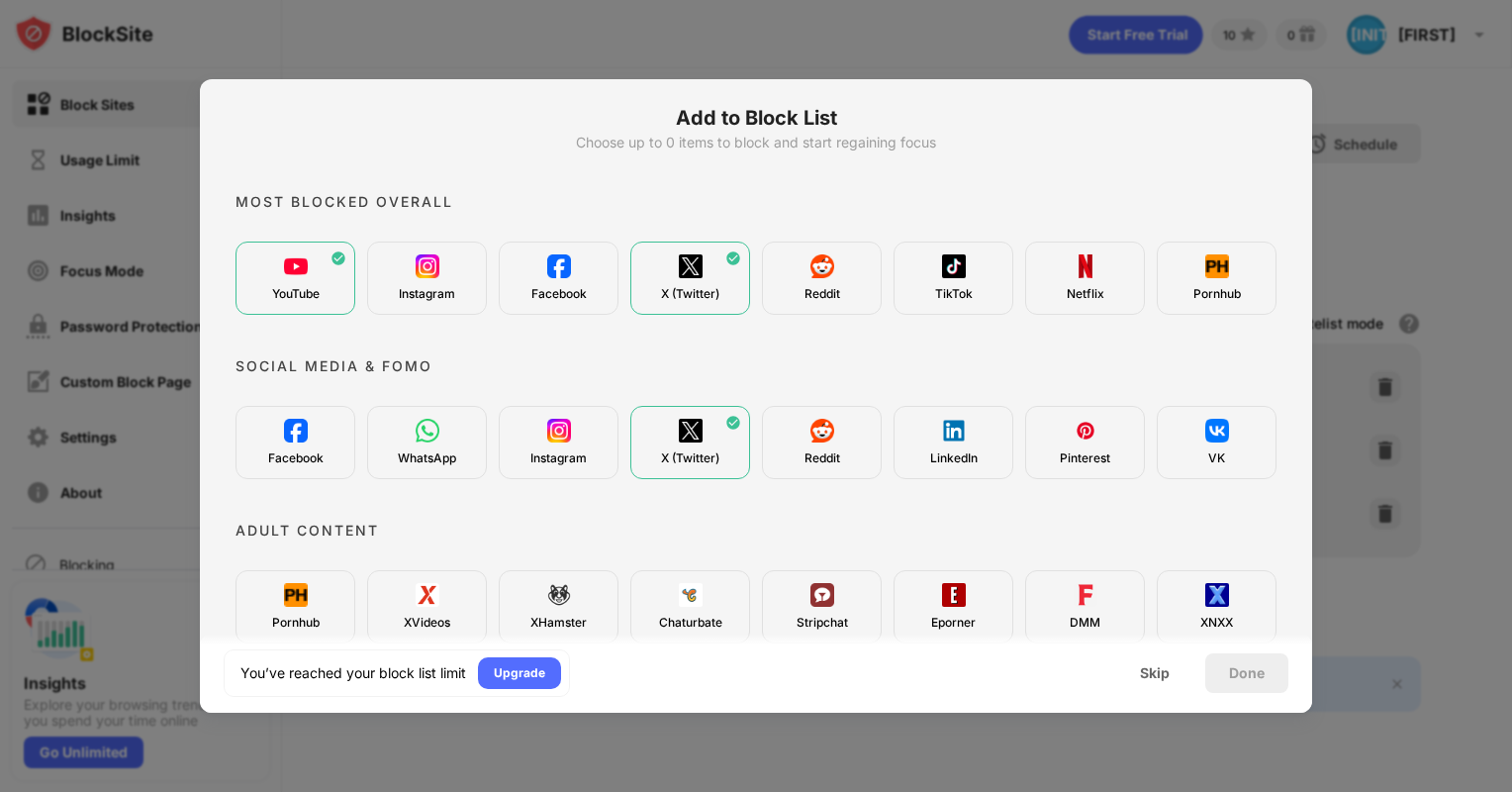 click at bounding box center (691, 266) 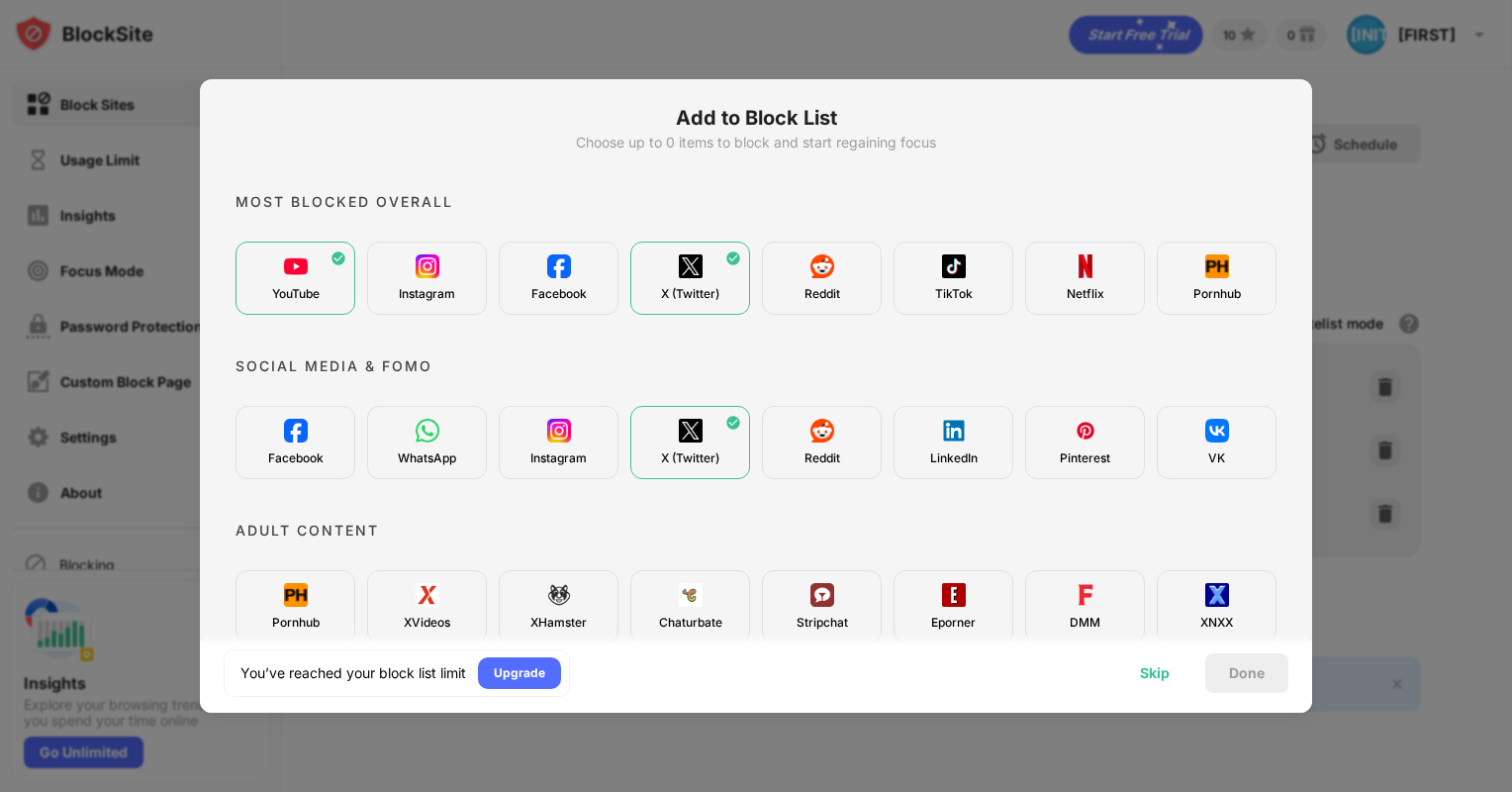 click on "Skip" at bounding box center (1155, 673) 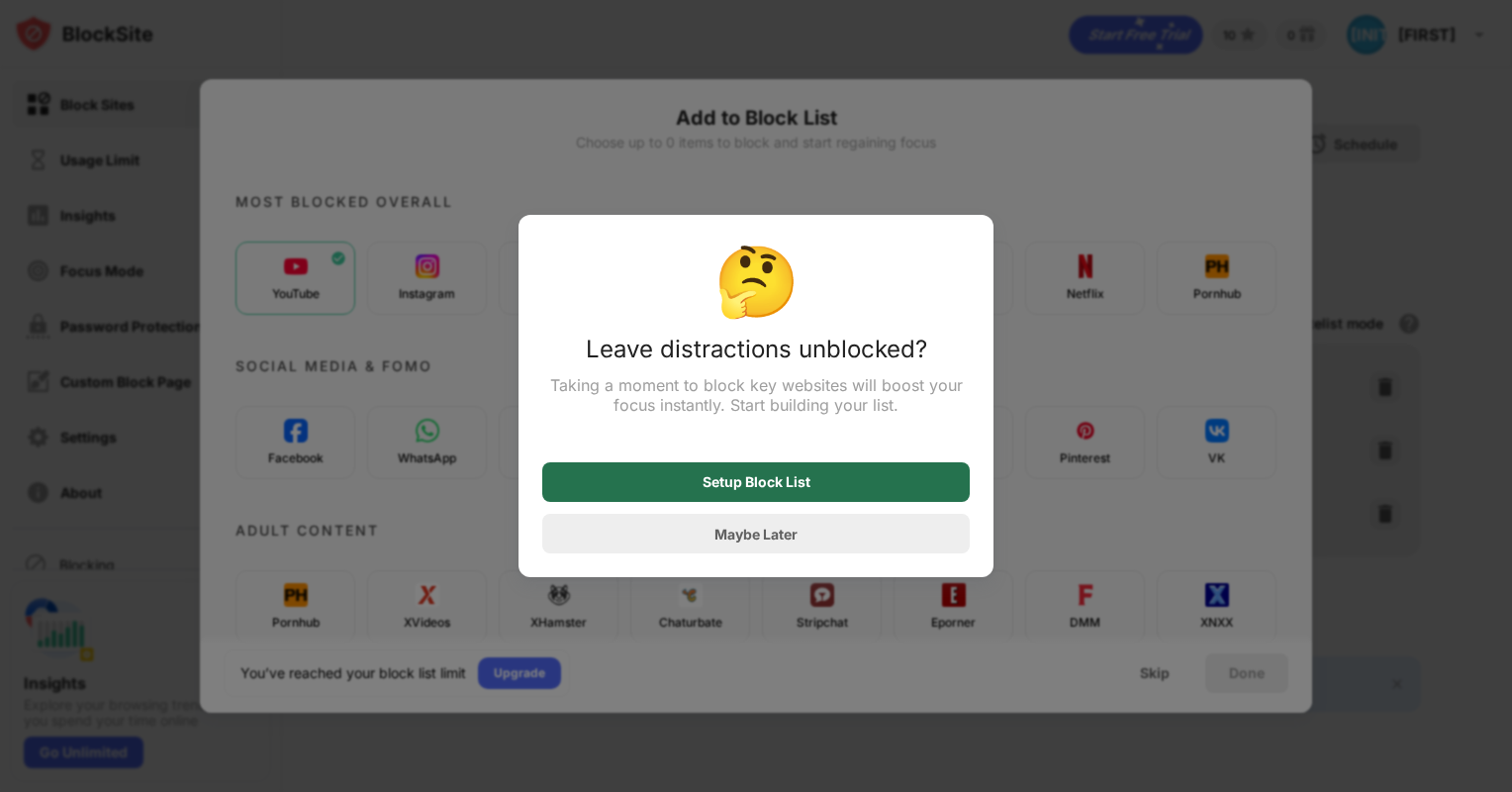 click on "Setup Block List" at bounding box center [756, 482] 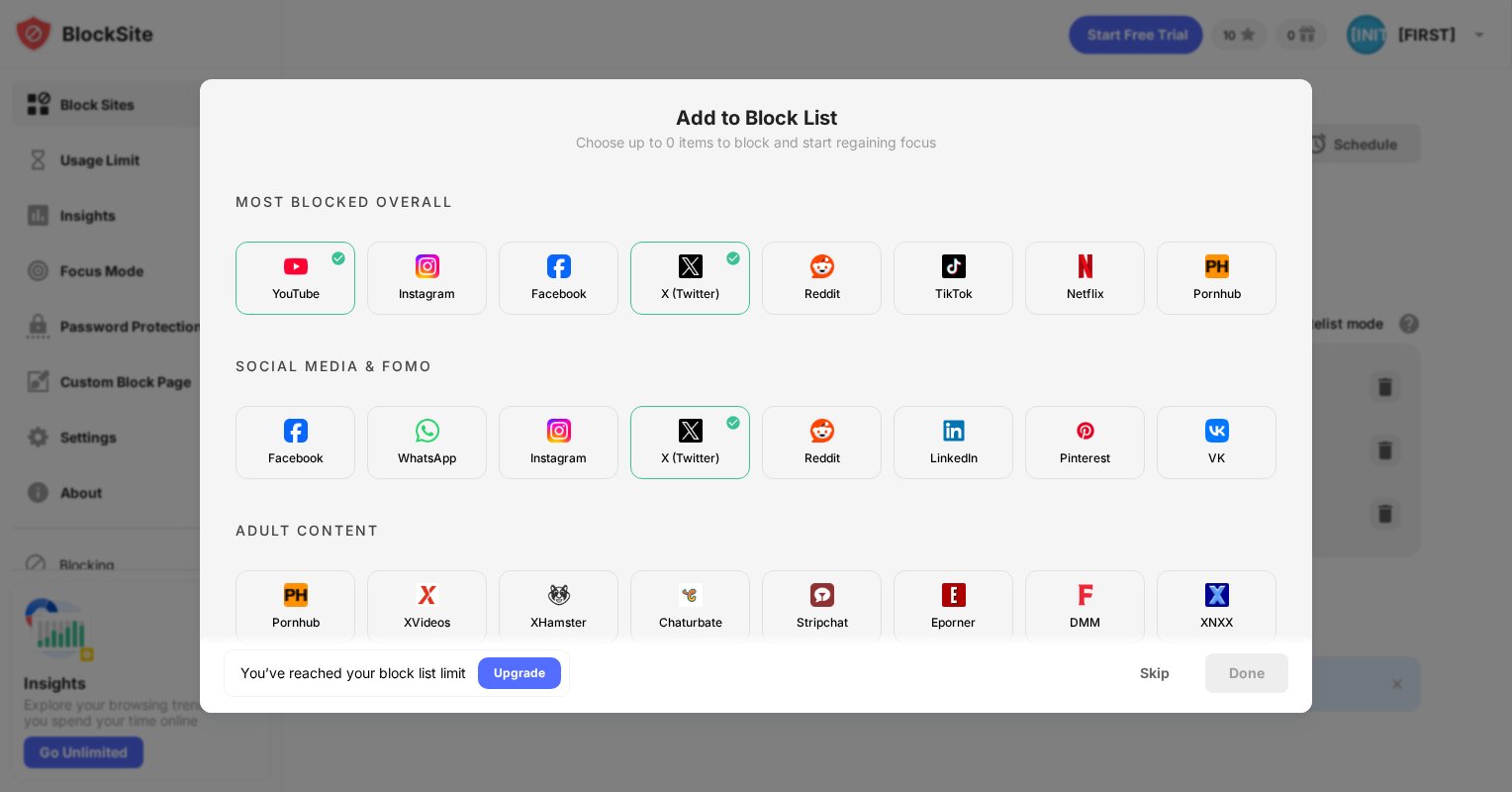 click at bounding box center (733, 258) 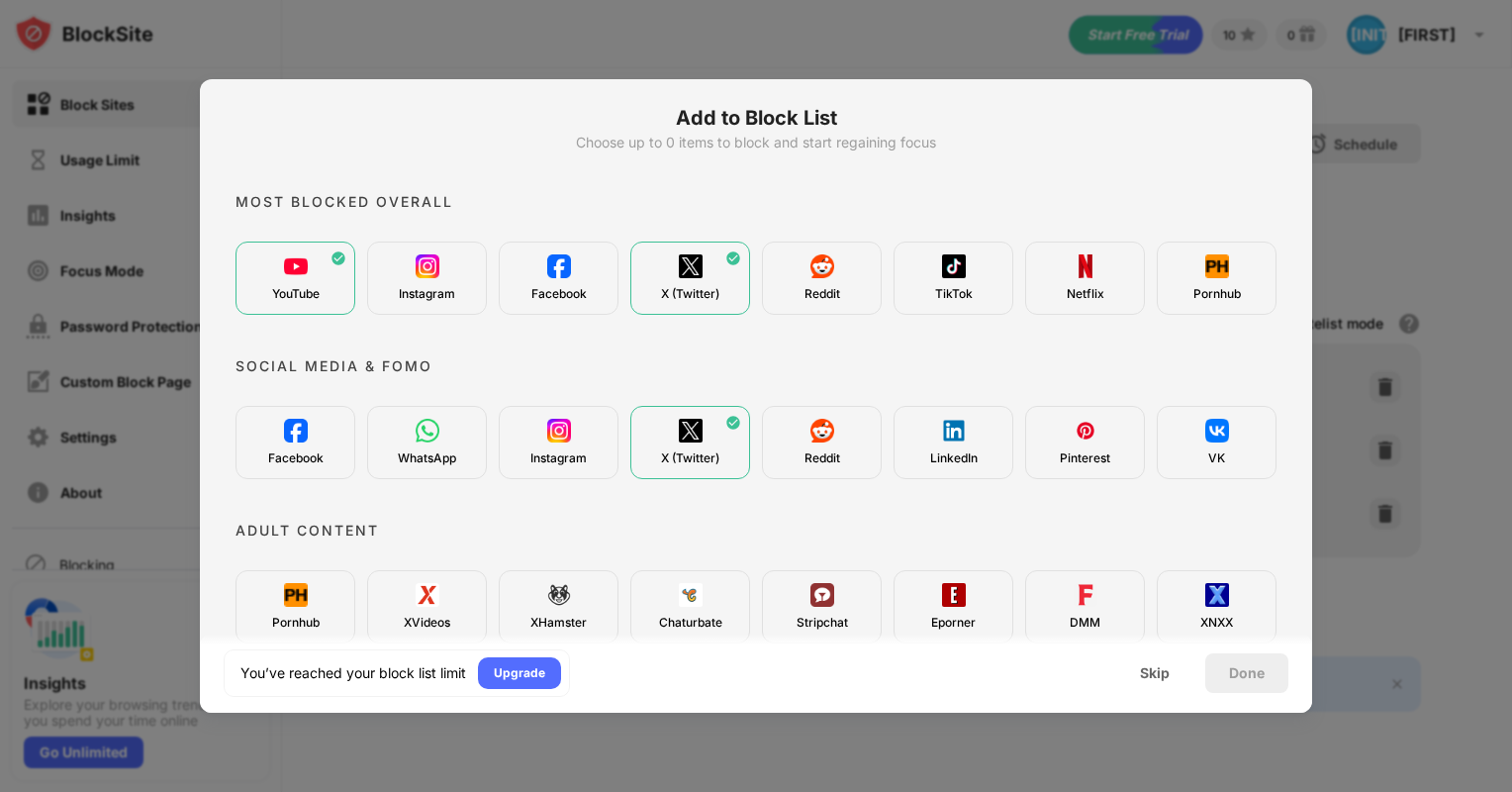 click at bounding box center [733, 258] 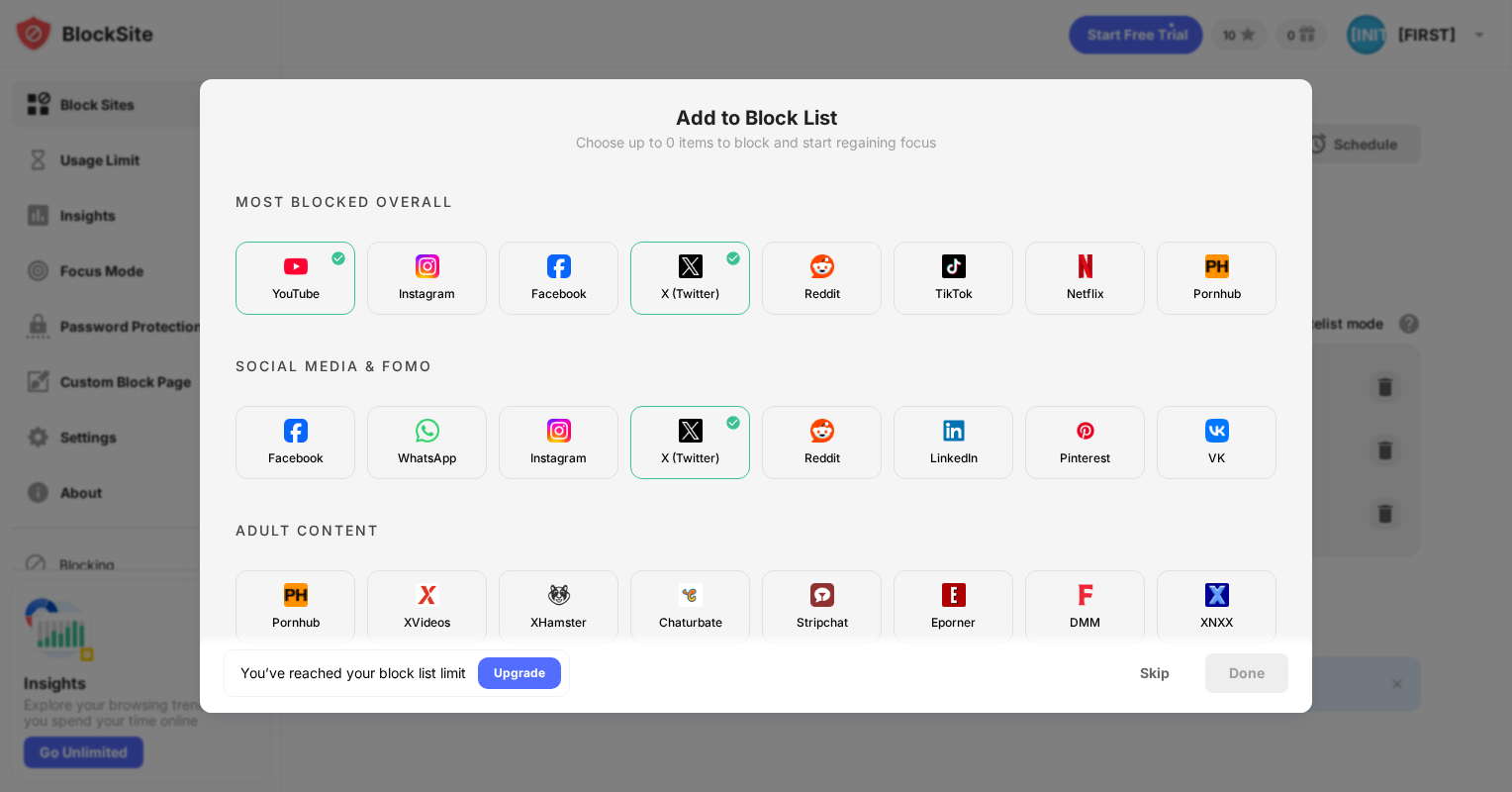 click on "Instagram" at bounding box center [426, 278] 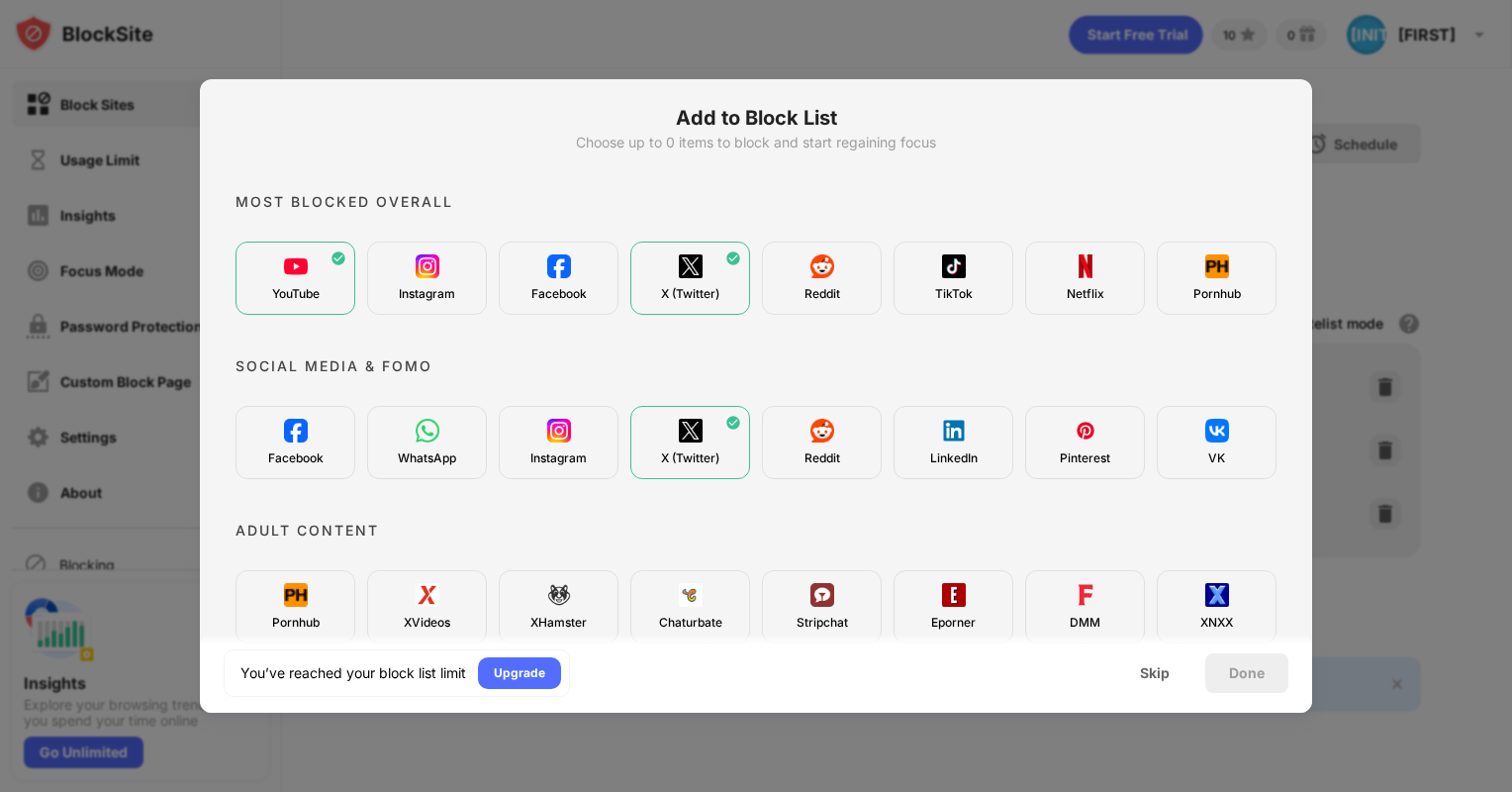 click at bounding box center [338, 258] 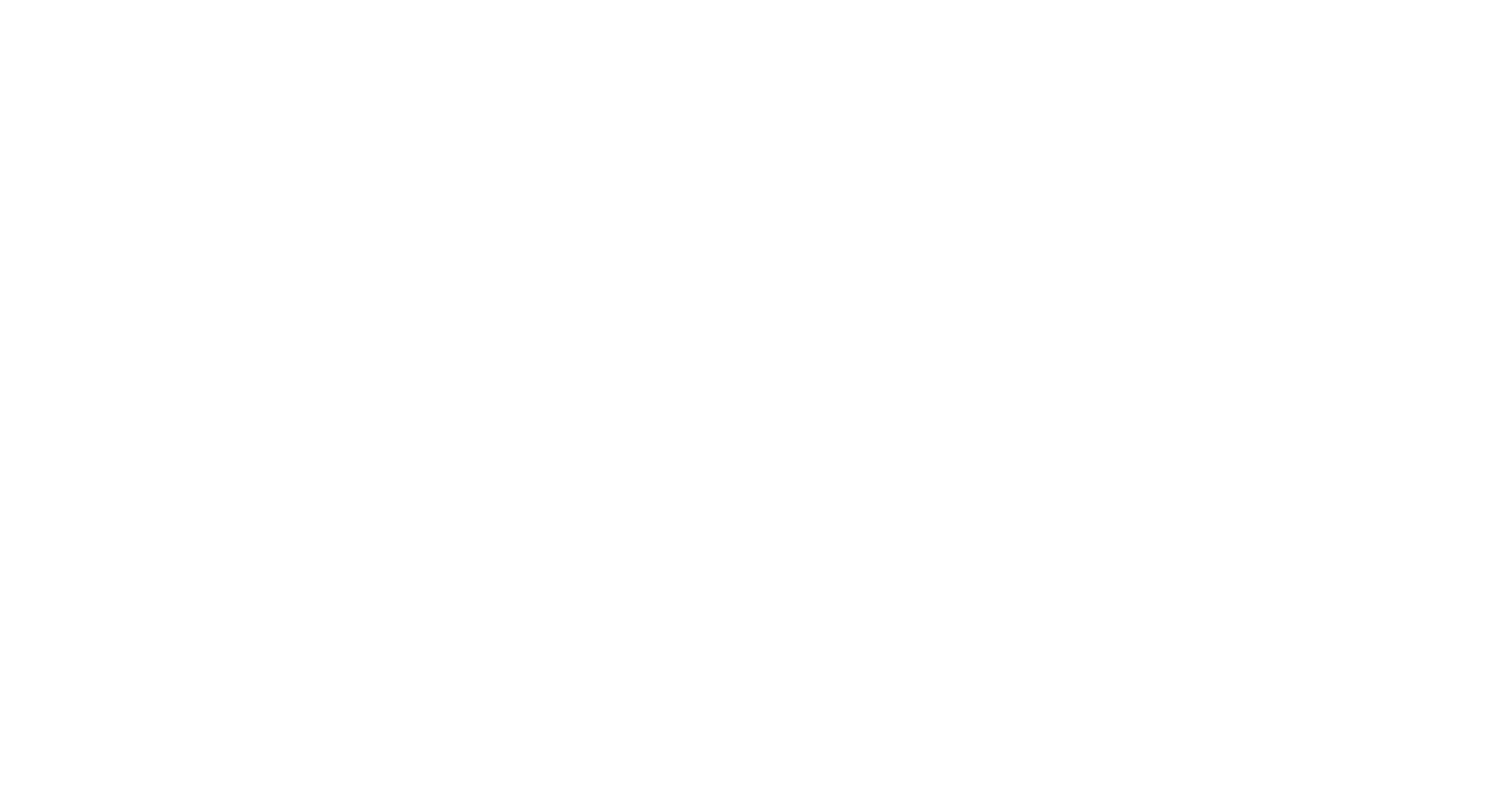 scroll, scrollTop: 0, scrollLeft: 0, axis: both 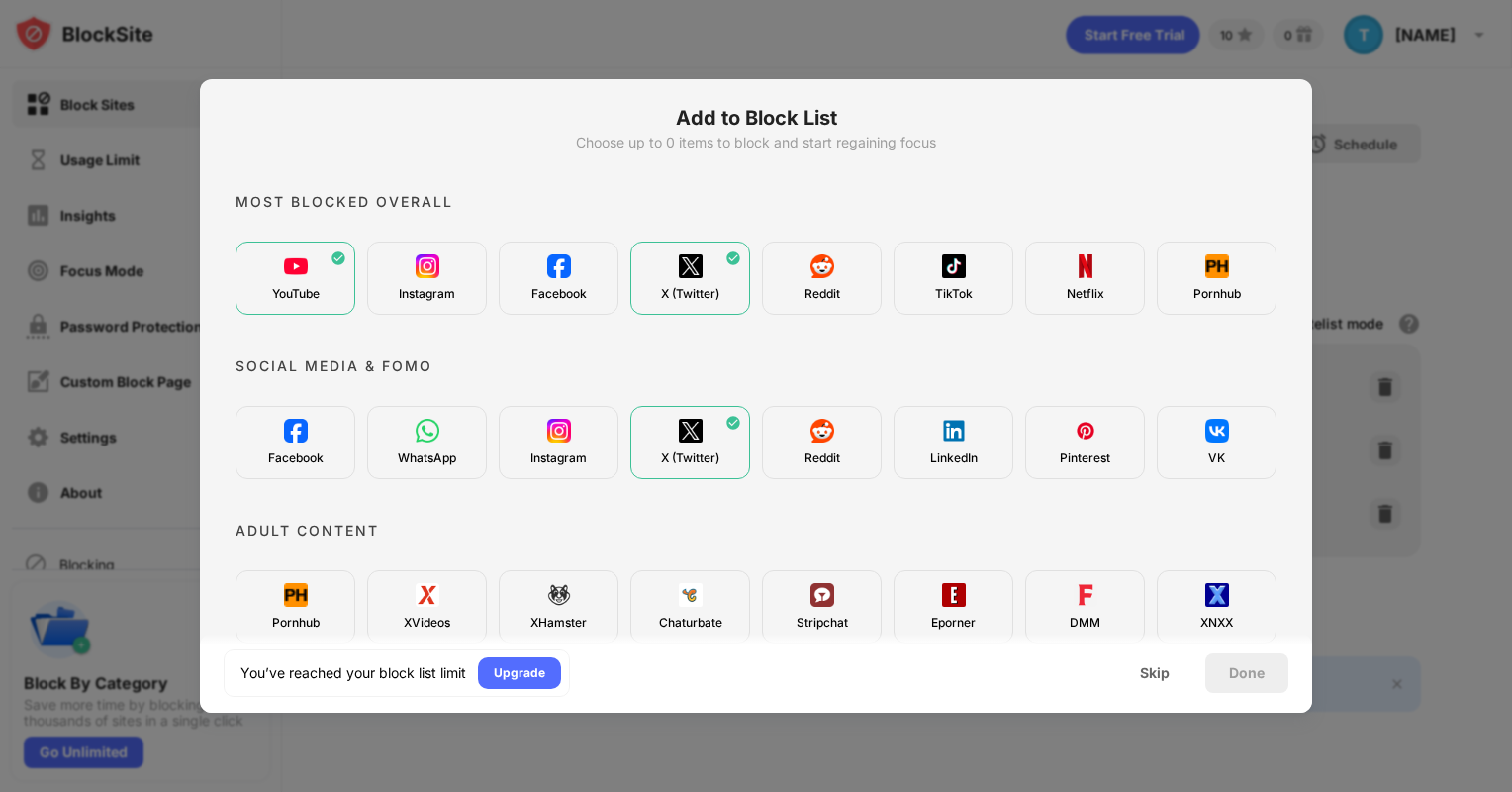 click at bounding box center [427, 431] 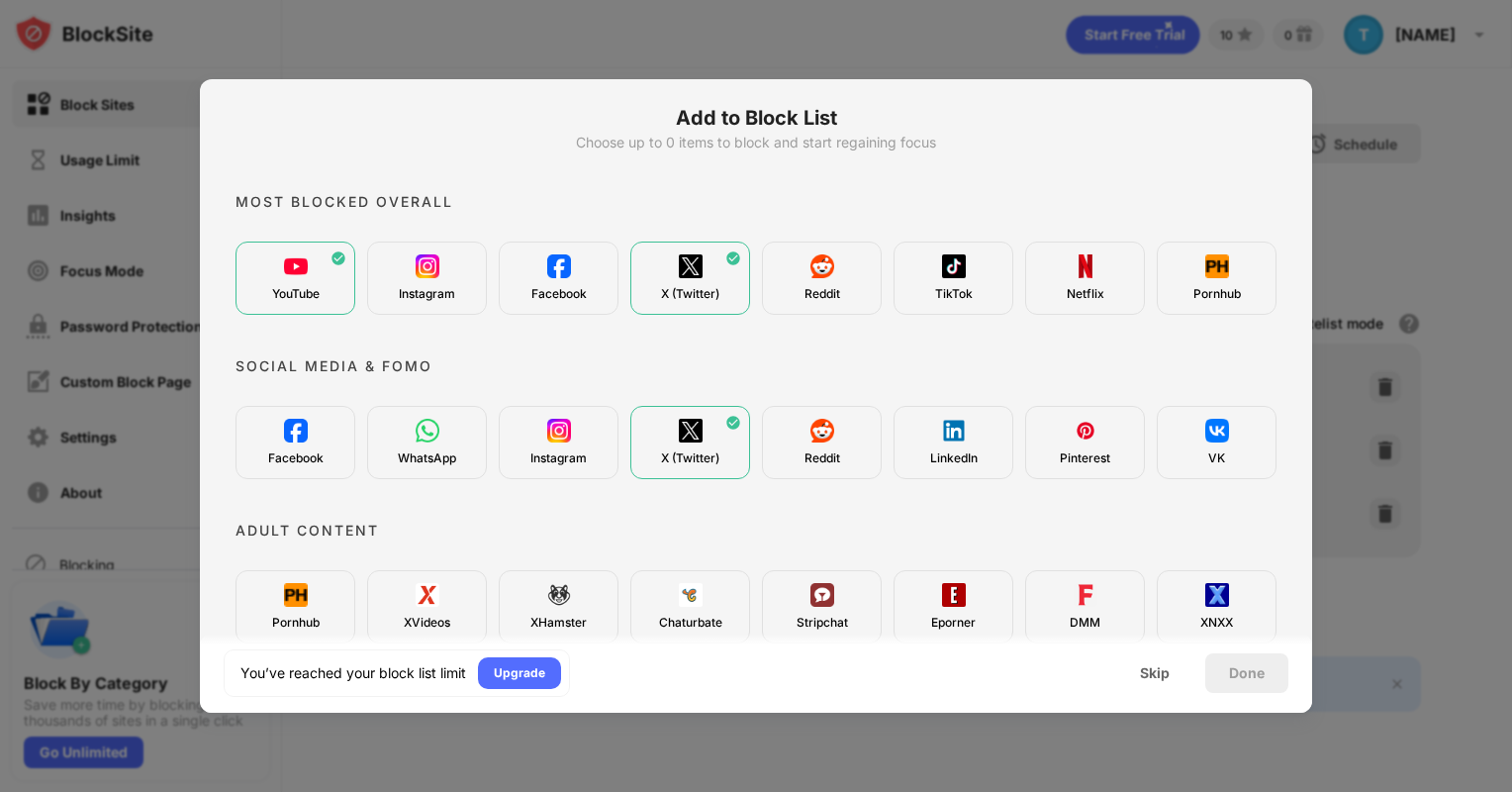 click on "YouTube Instagram Facebook X (Twitter) Reddit TikTok Netflix Pornhub" at bounding box center [756, 278] 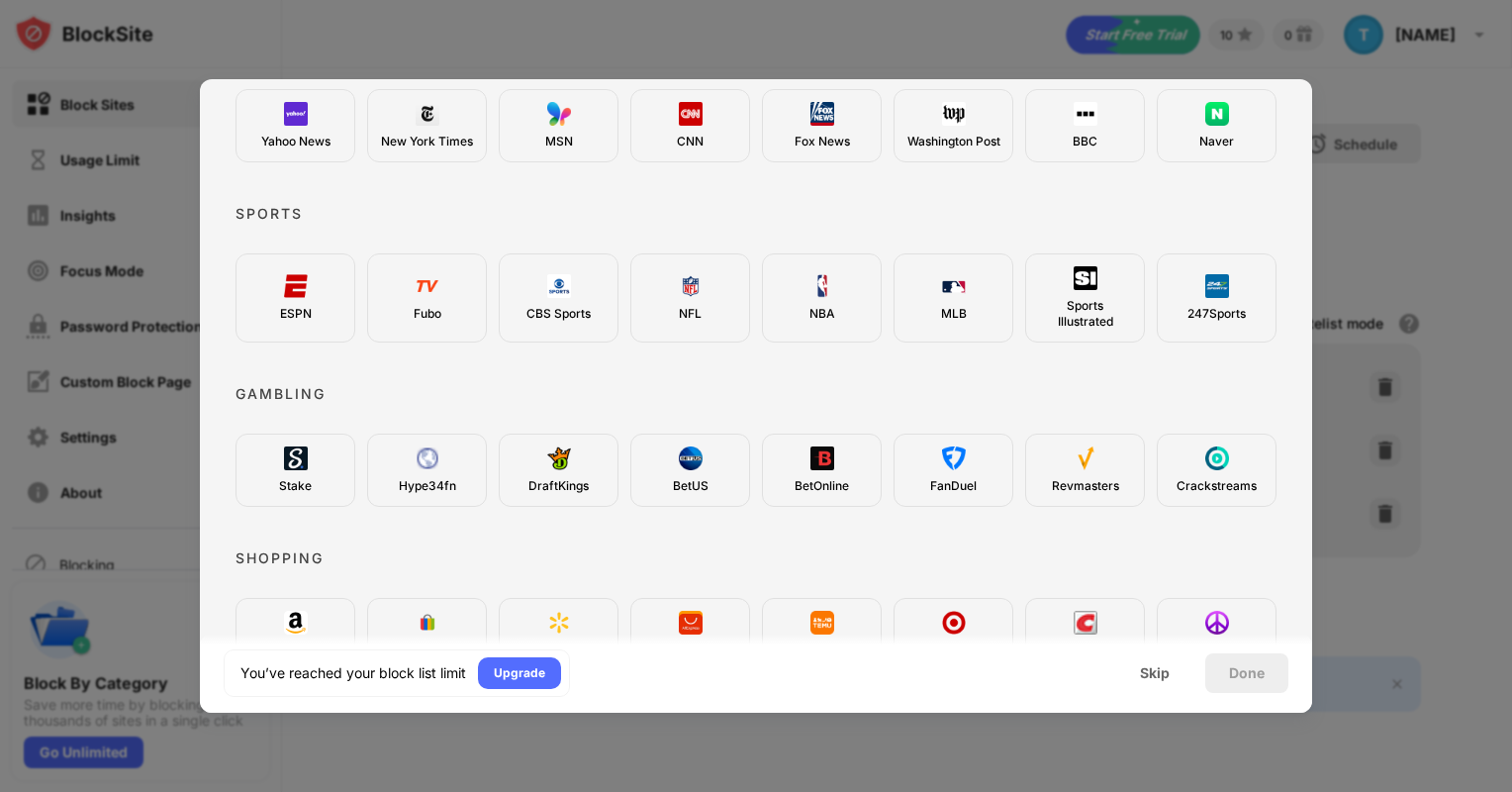 scroll, scrollTop: 680, scrollLeft: 0, axis: vertical 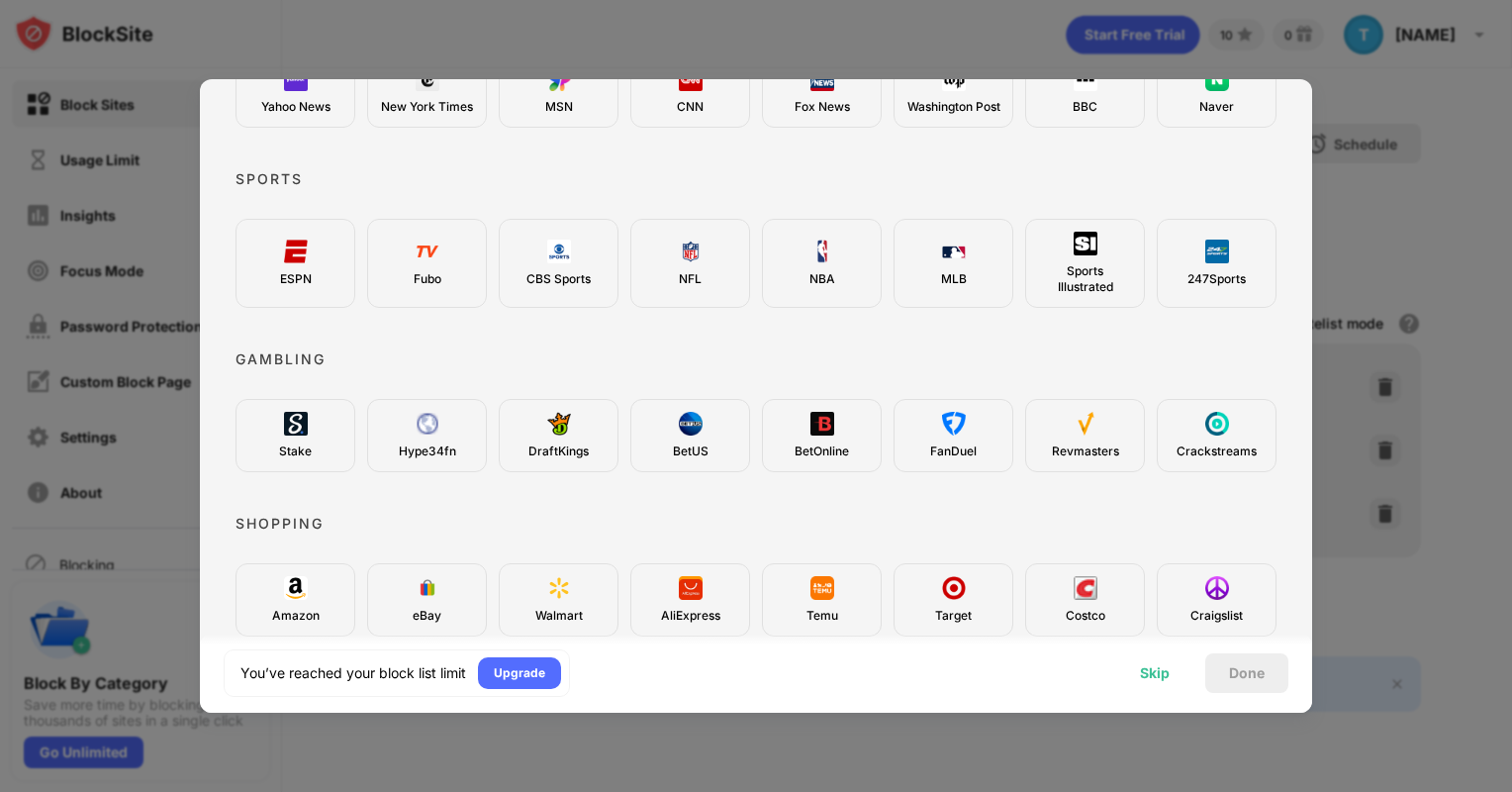click on "Skip" at bounding box center (1155, 673) 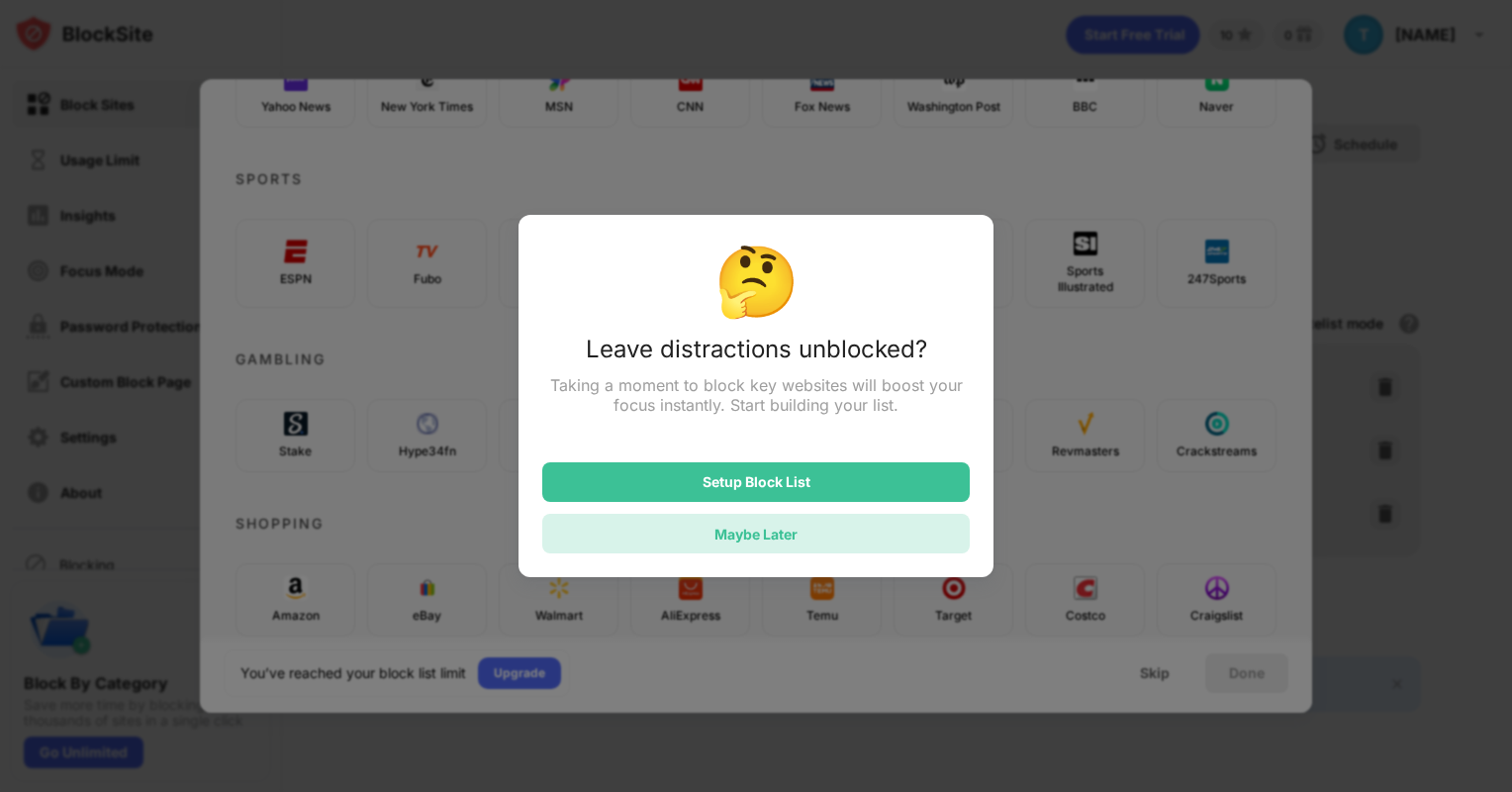 click on "Maybe Later" at bounding box center [756, 534] 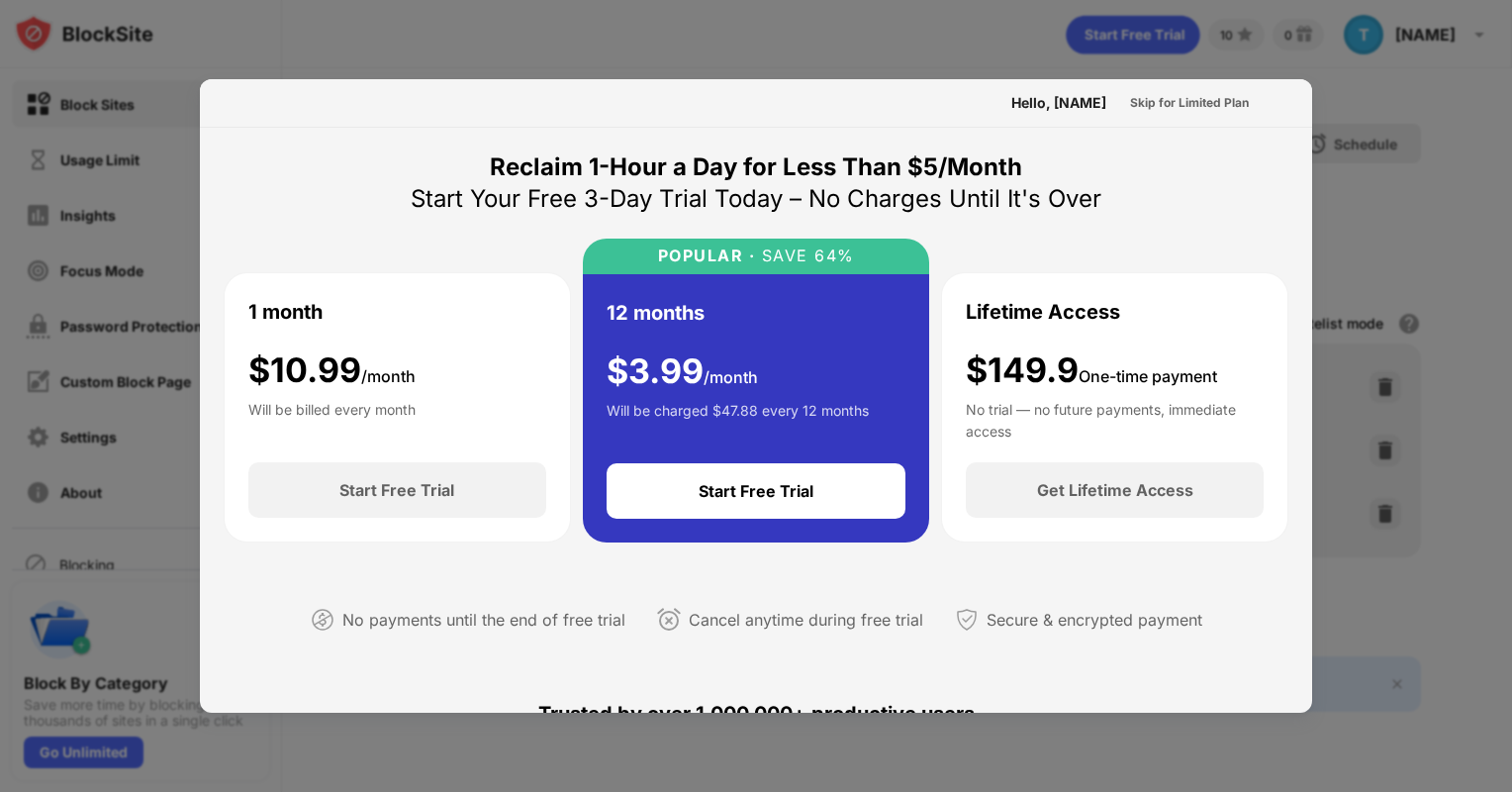 click on "1 month $ 10.99  /month Will be billed every month" at bounding box center (397, 367) 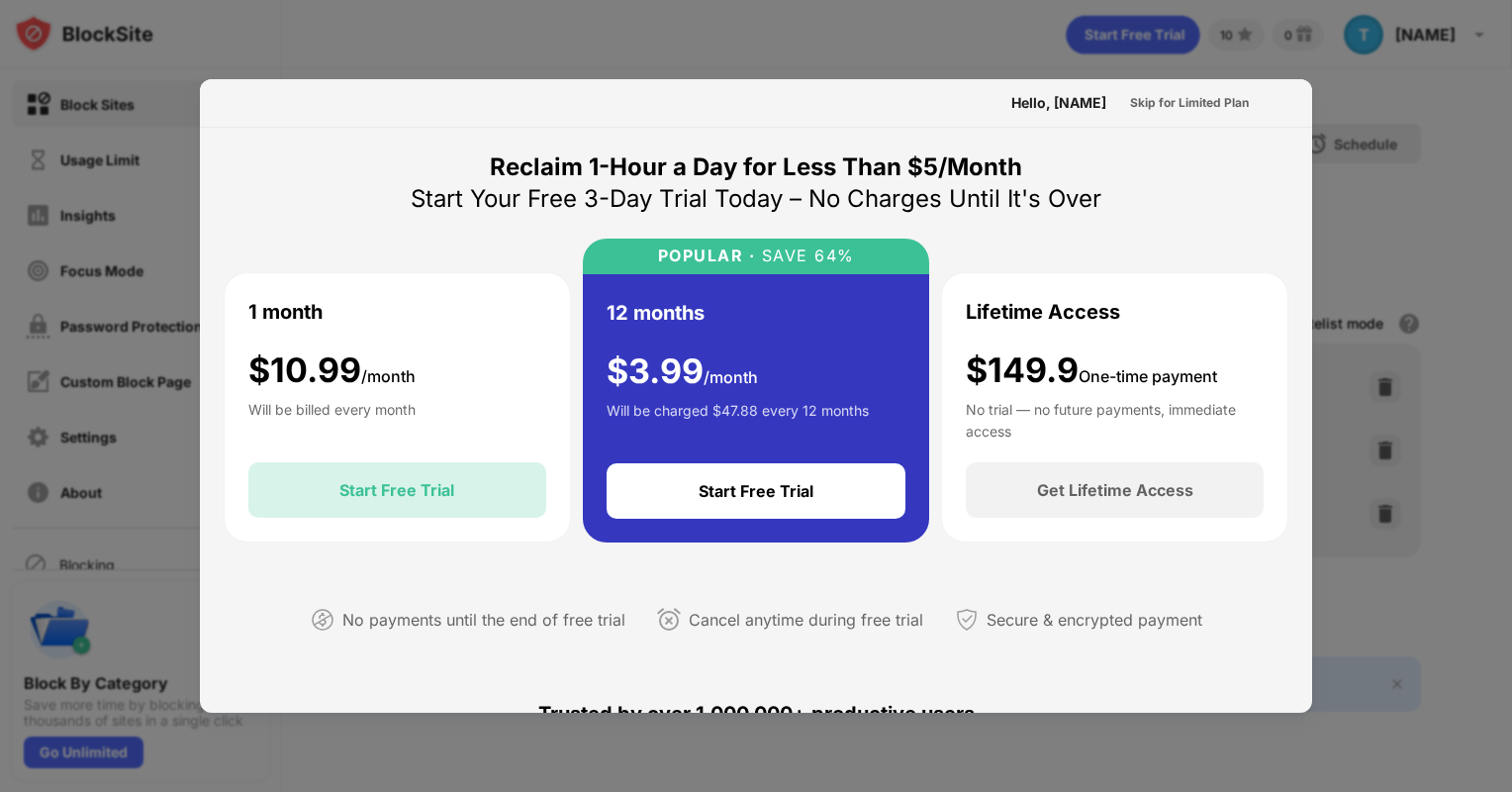 click on "Start Free Trial" at bounding box center (397, 490) 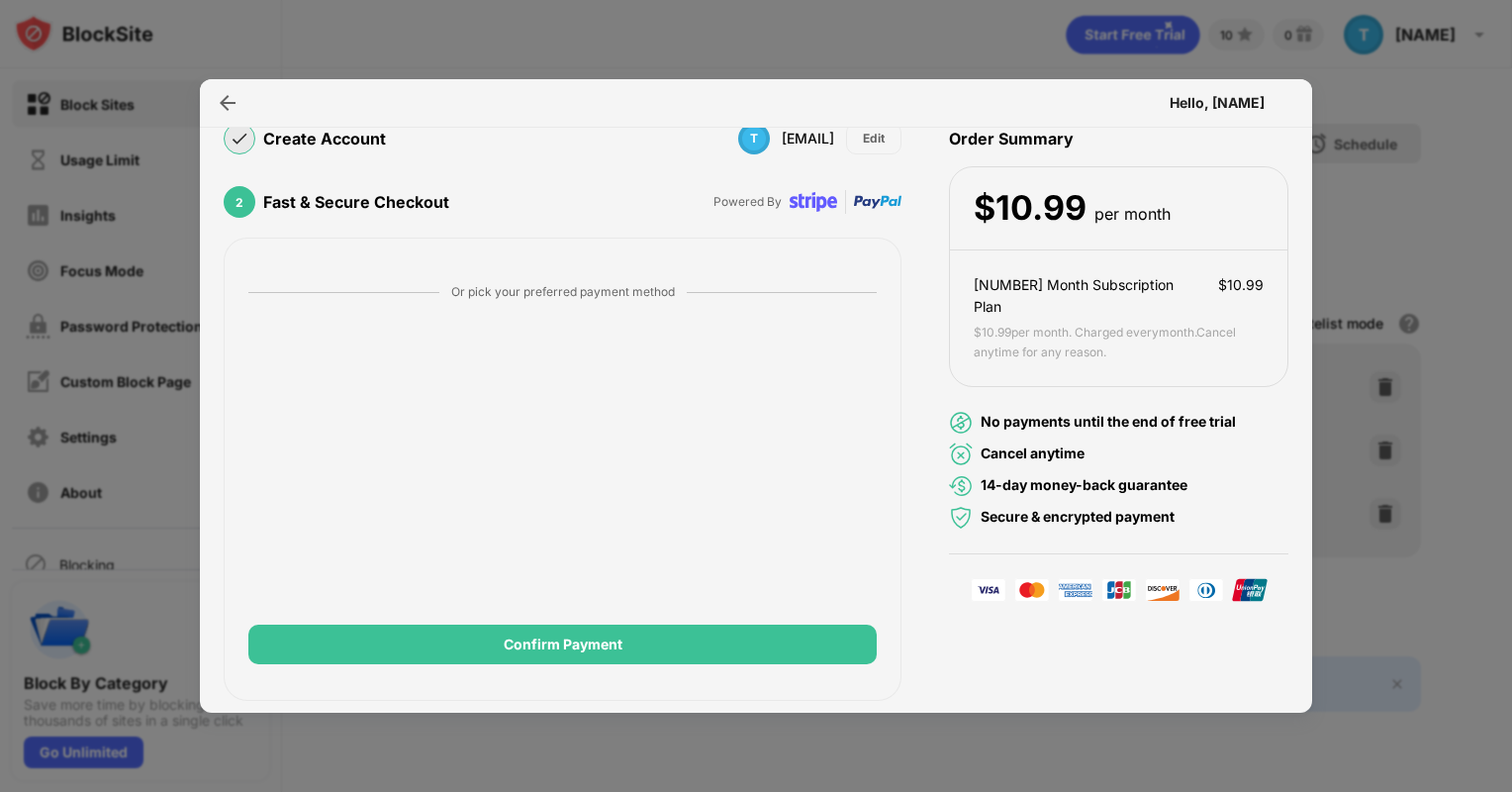 scroll, scrollTop: 165, scrollLeft: 0, axis: vertical 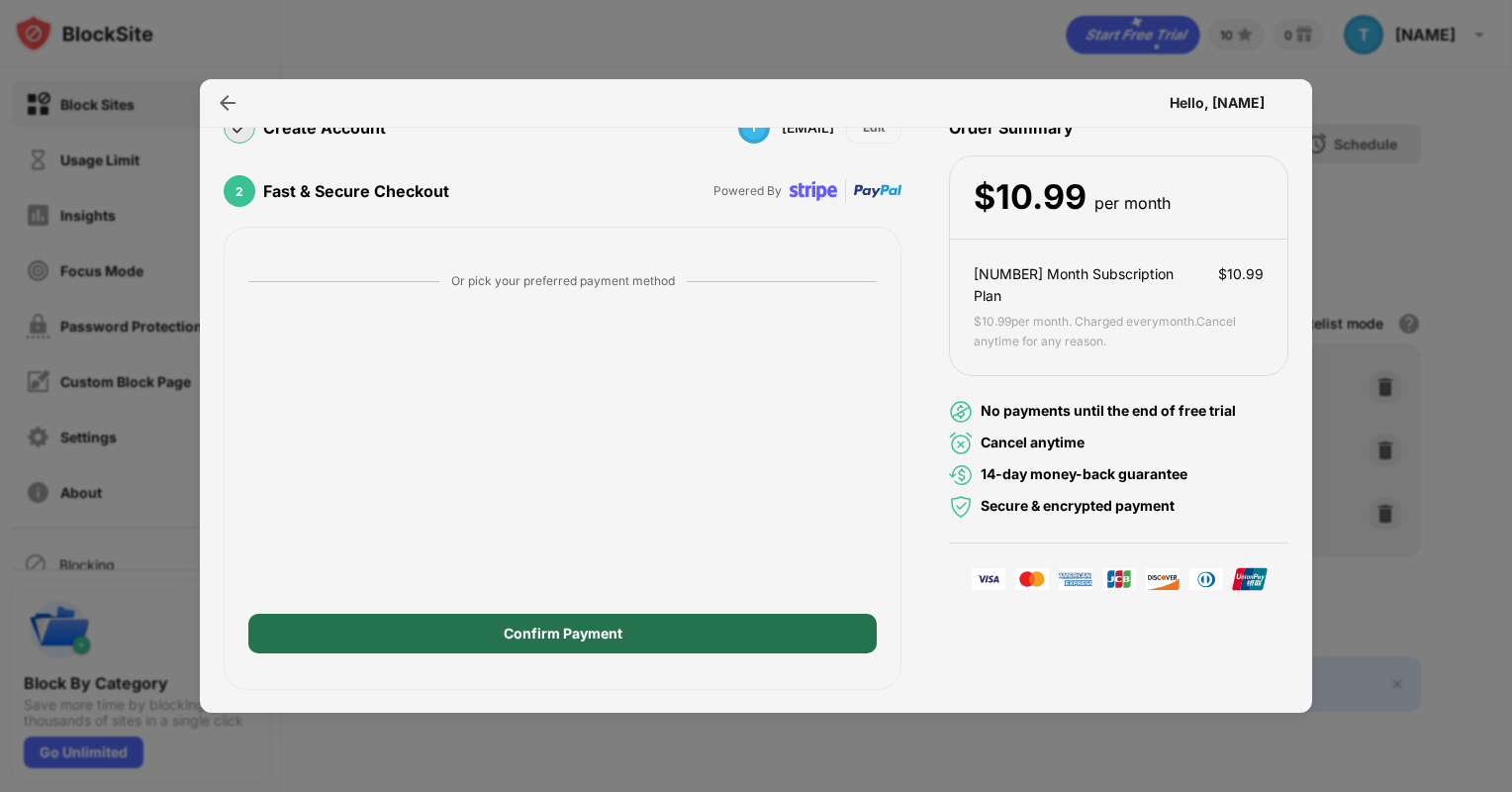 click on "Confirm Payment" at bounding box center [562, 634] 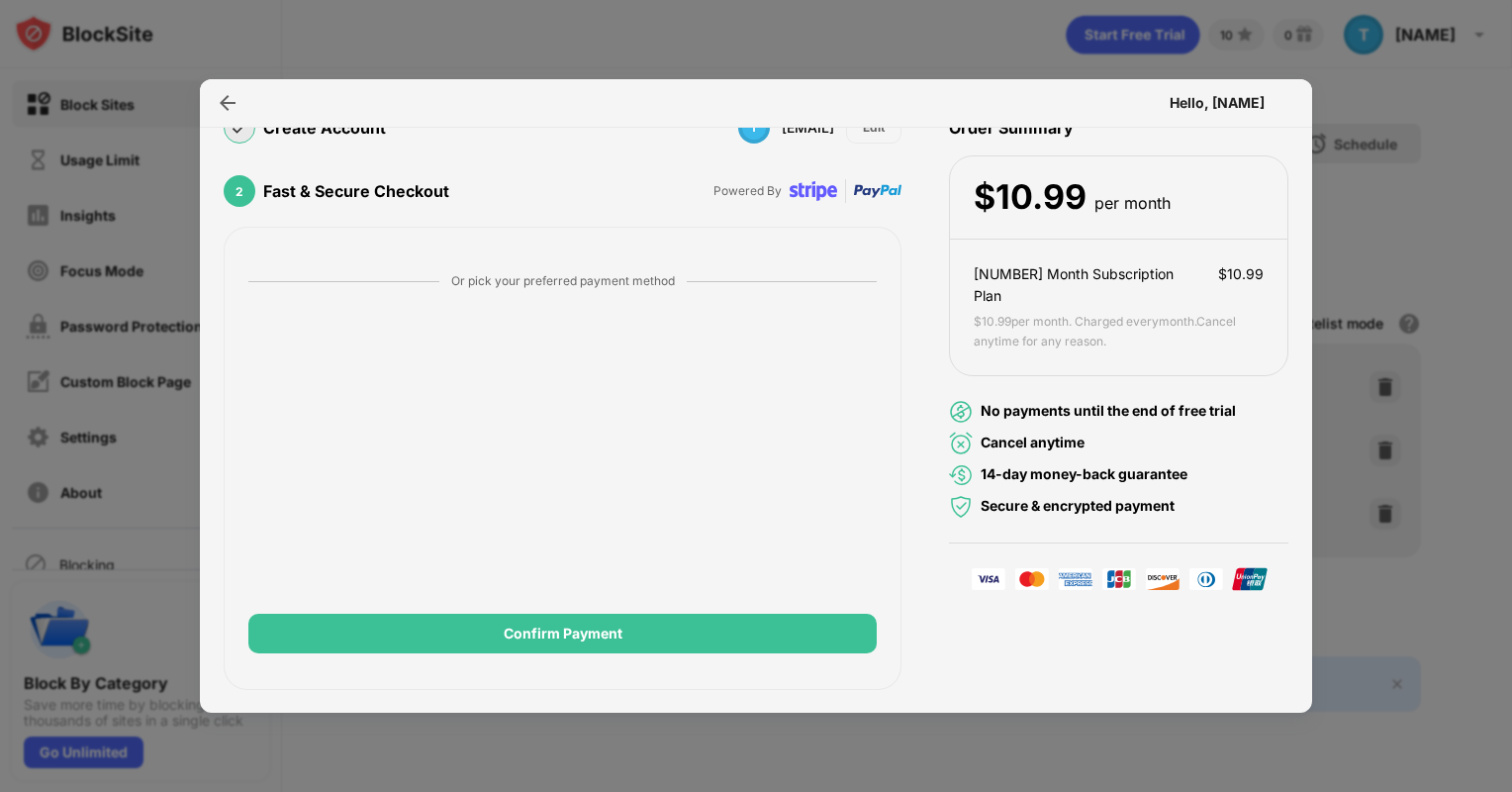 scroll, scrollTop: 0, scrollLeft: 0, axis: both 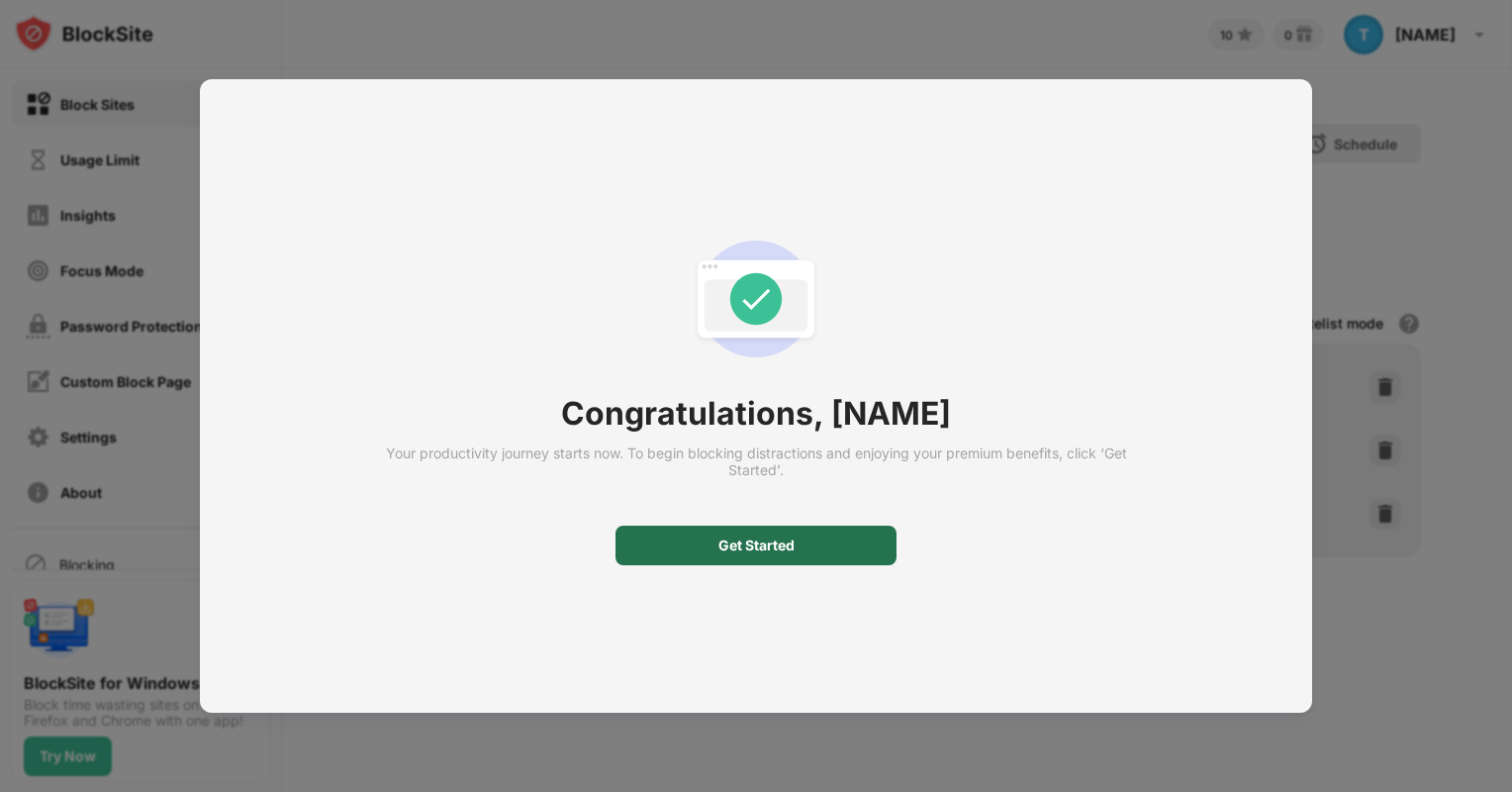 click on "Get Started" at bounding box center (756, 545) 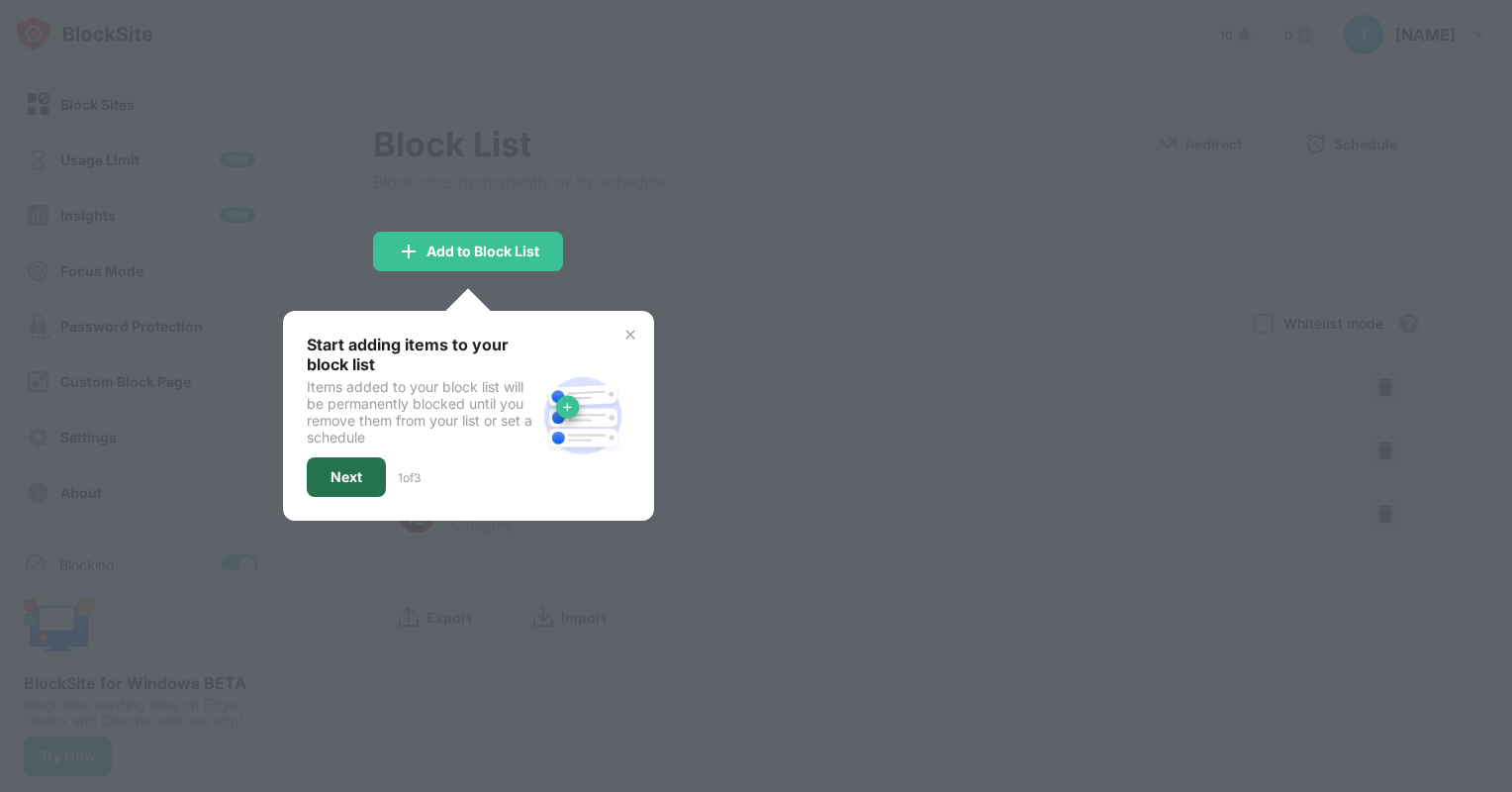 click on "Next" at bounding box center [346, 477] 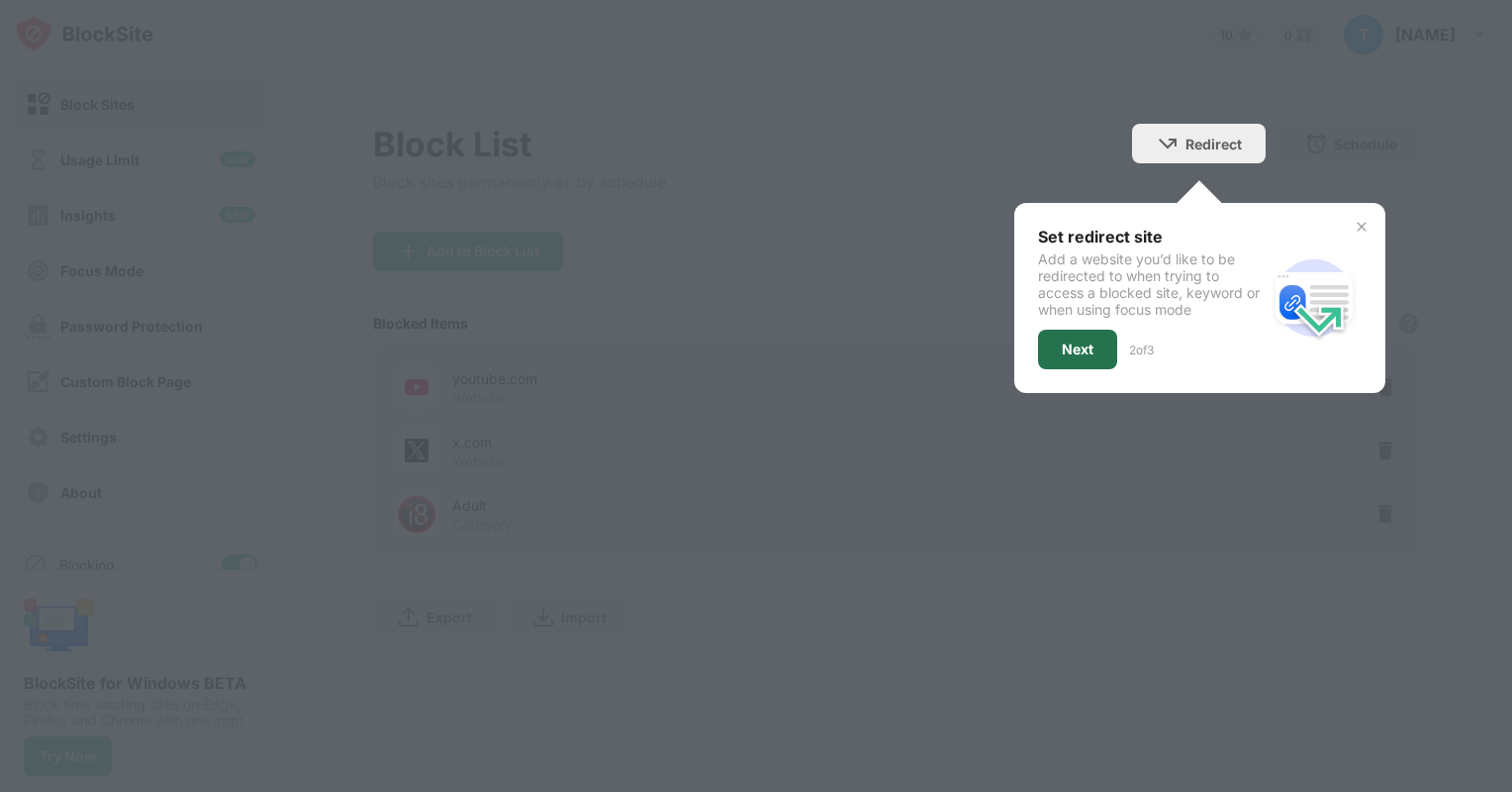 click on "Next" at bounding box center [1078, 349] 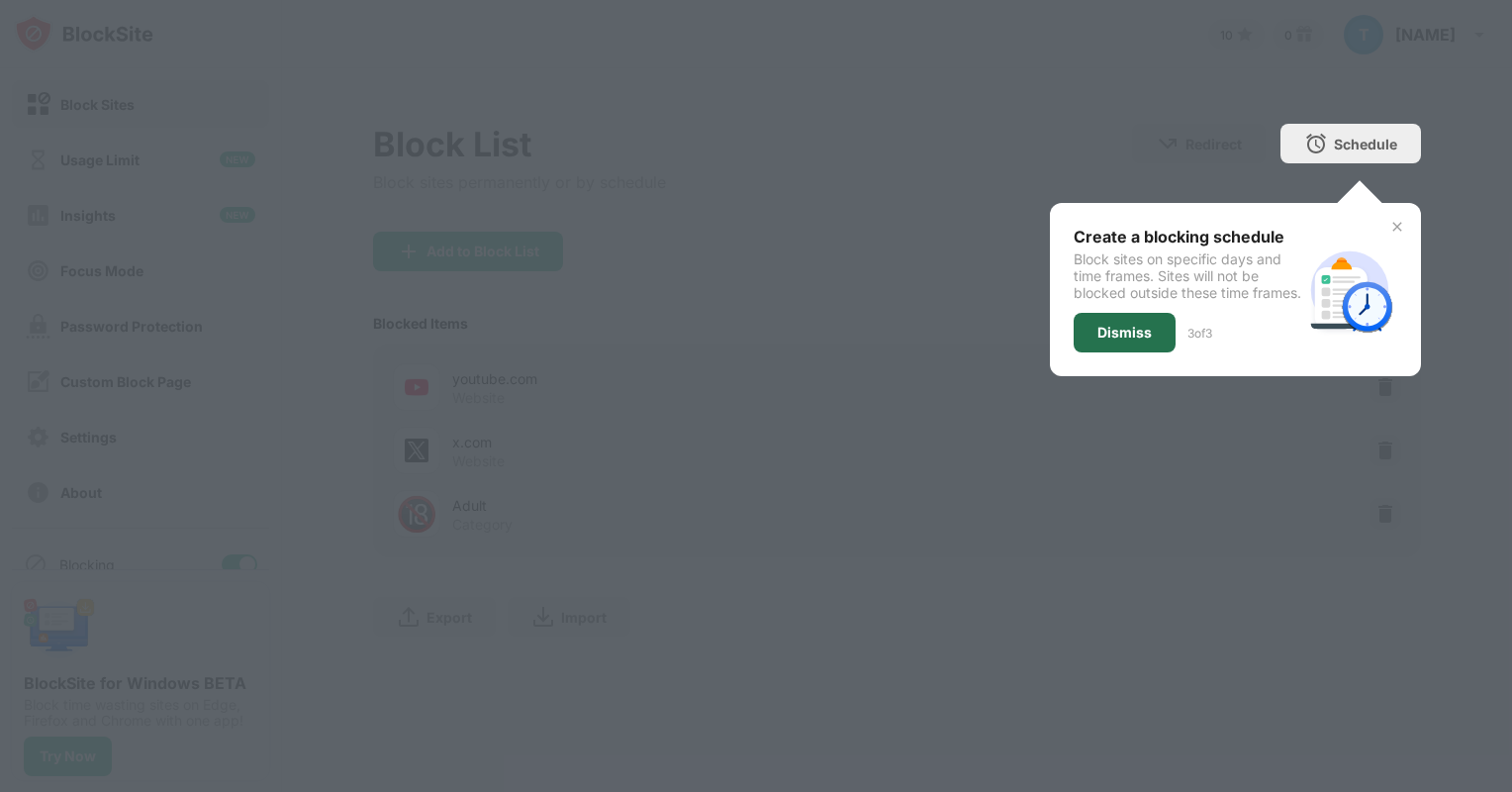 click on "Dismiss" at bounding box center (1124, 333) 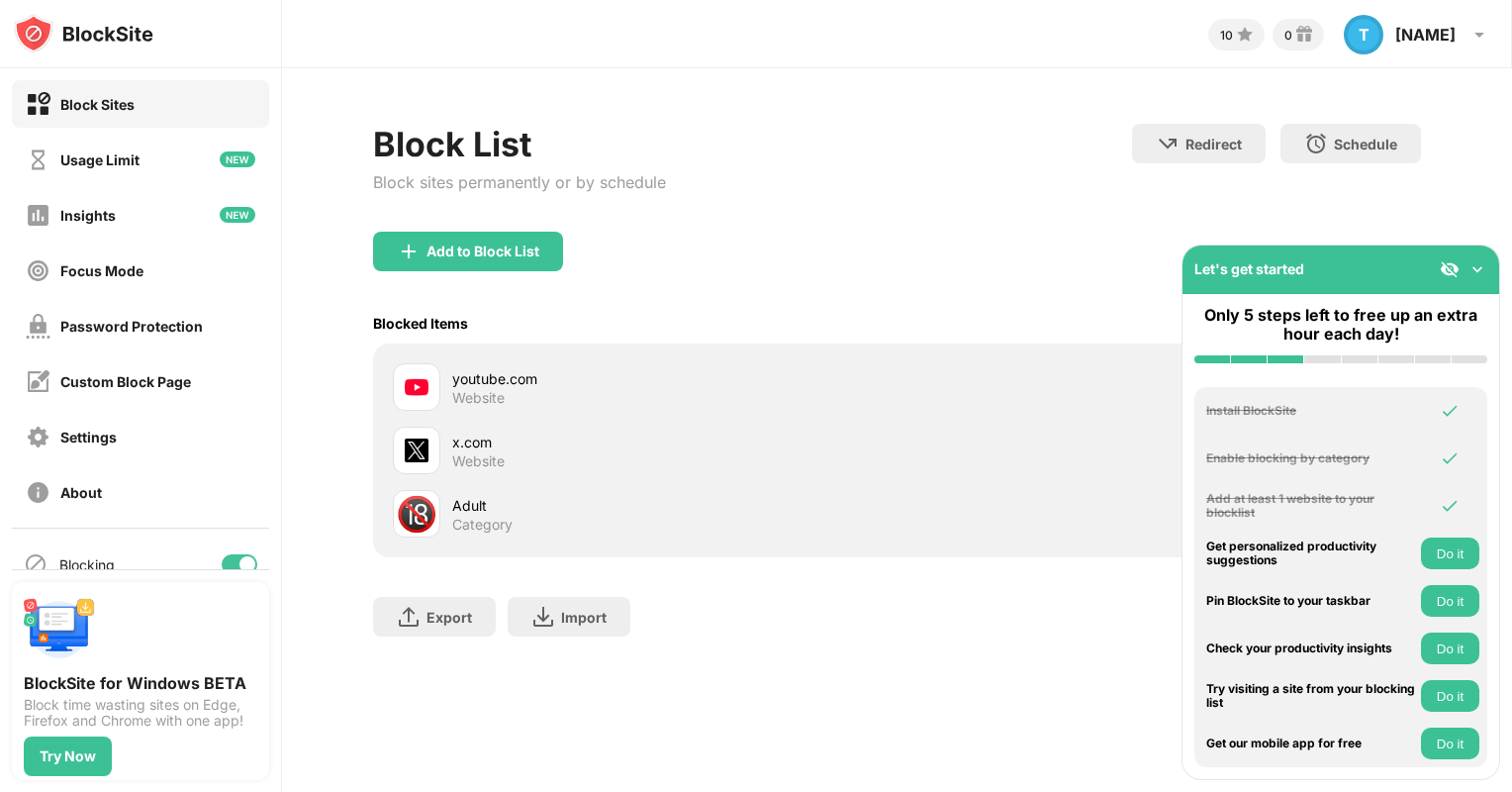 click at bounding box center (417, 387) 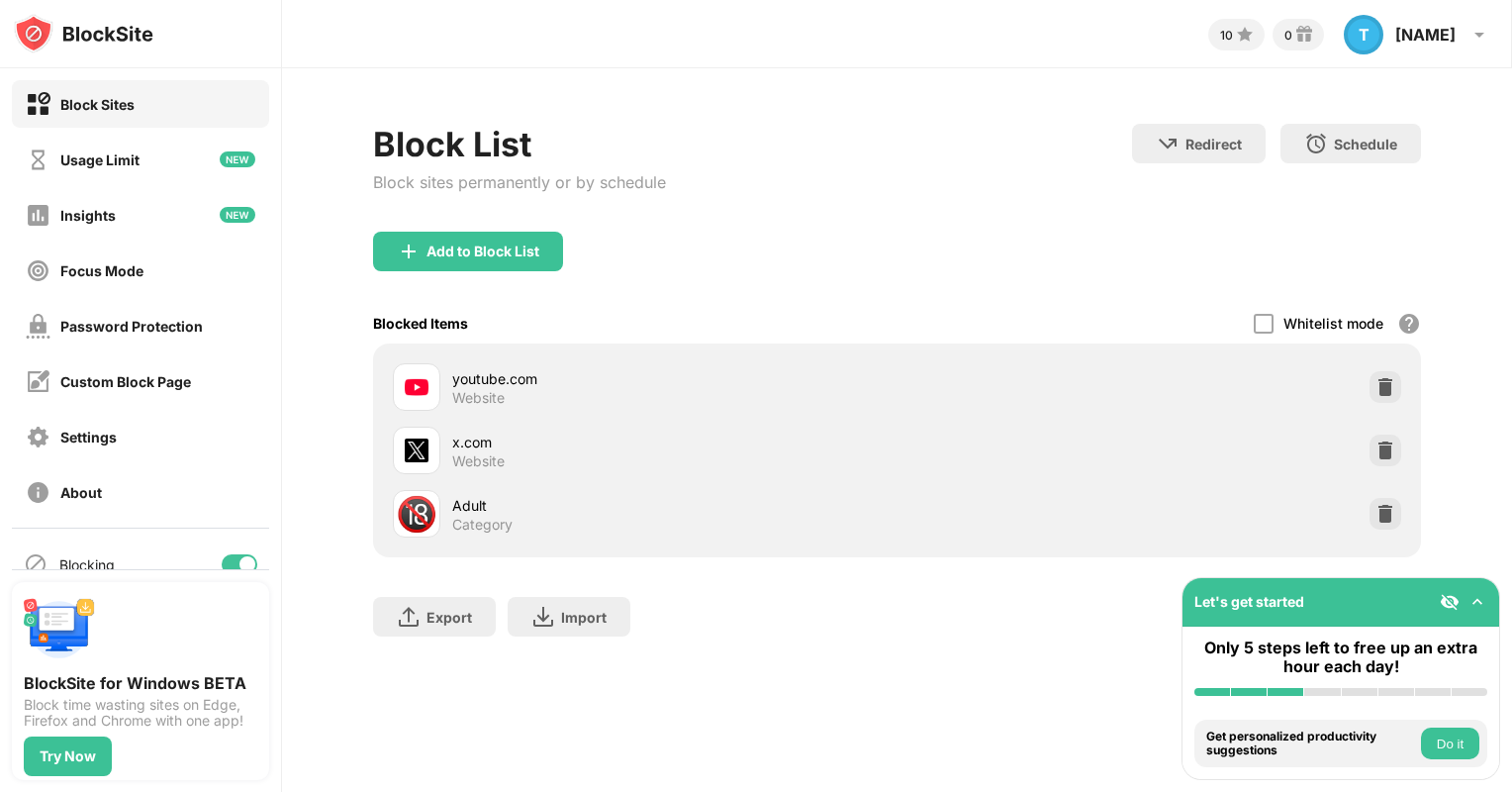 click on "Block List Block sites permanently or by schedule Redirect Choose a site to be redirected to when blocking is active Schedule Select which days and timeframes the block list will be active Add to Block List Blocked Items Whitelist mode Block all websites except for those in your whitelist. Whitelist Mode only works with URLs and won't include categories or keywords. youtube.com Website x.com Website 🔞 Adult Category Export Export Files (for websites items only) Import Import Files (for websites items only)" at bounding box center (897, 390) 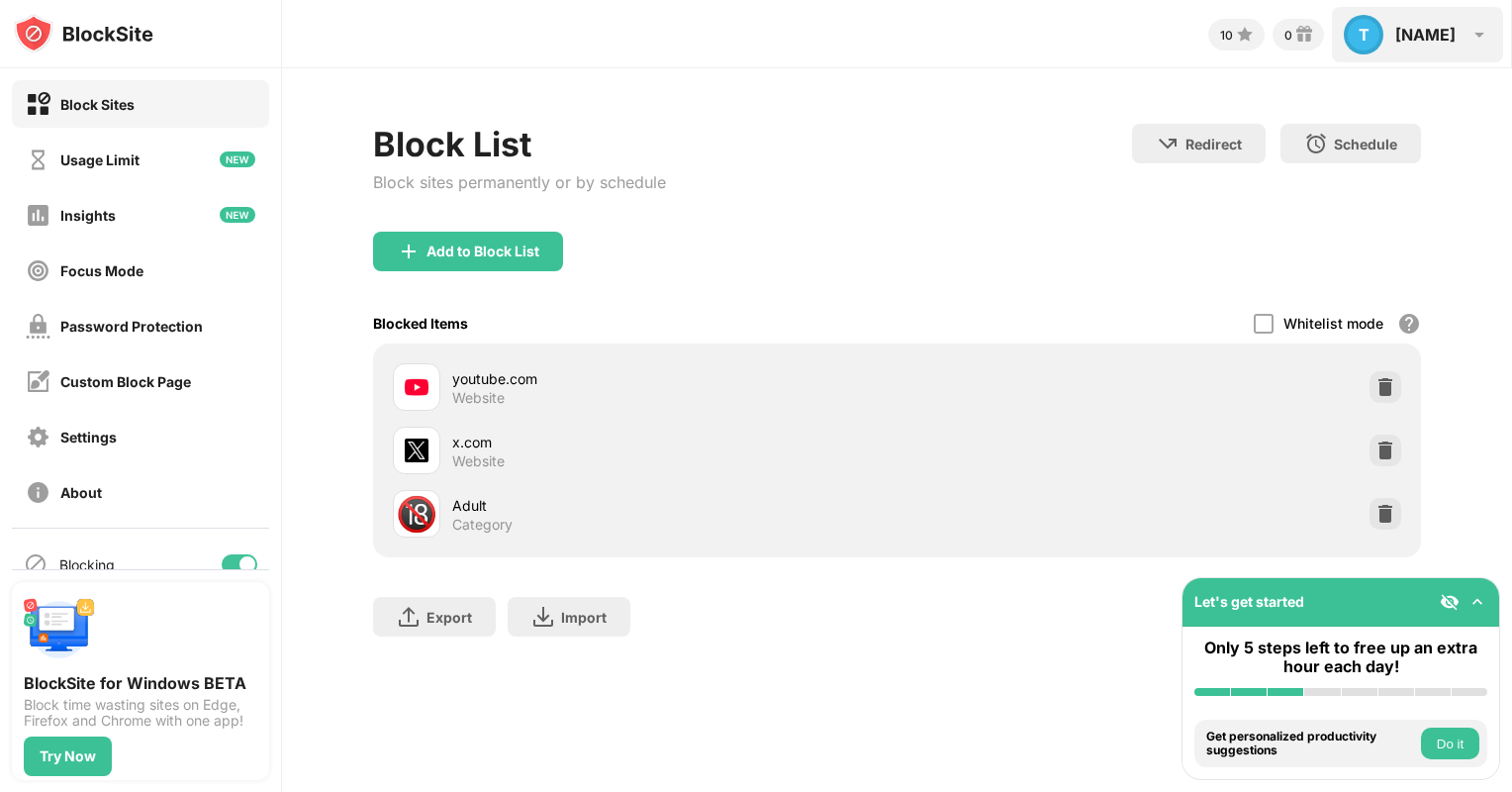 click on "T Talha T Talha View Account Insights Rewards Settings Support Log Out" at bounding box center (1417, 35) 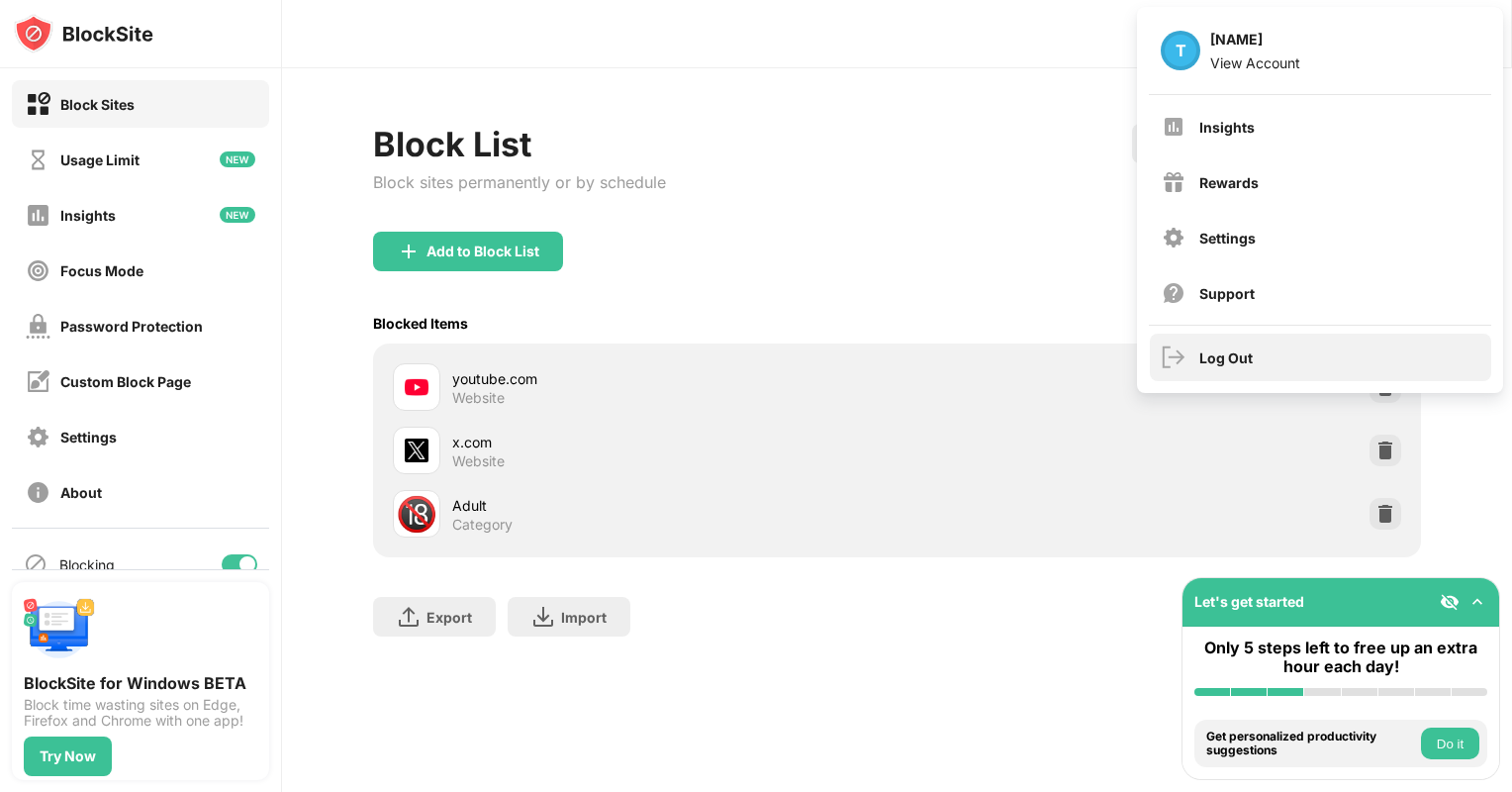 click on "Log Out" at bounding box center (1320, 357) 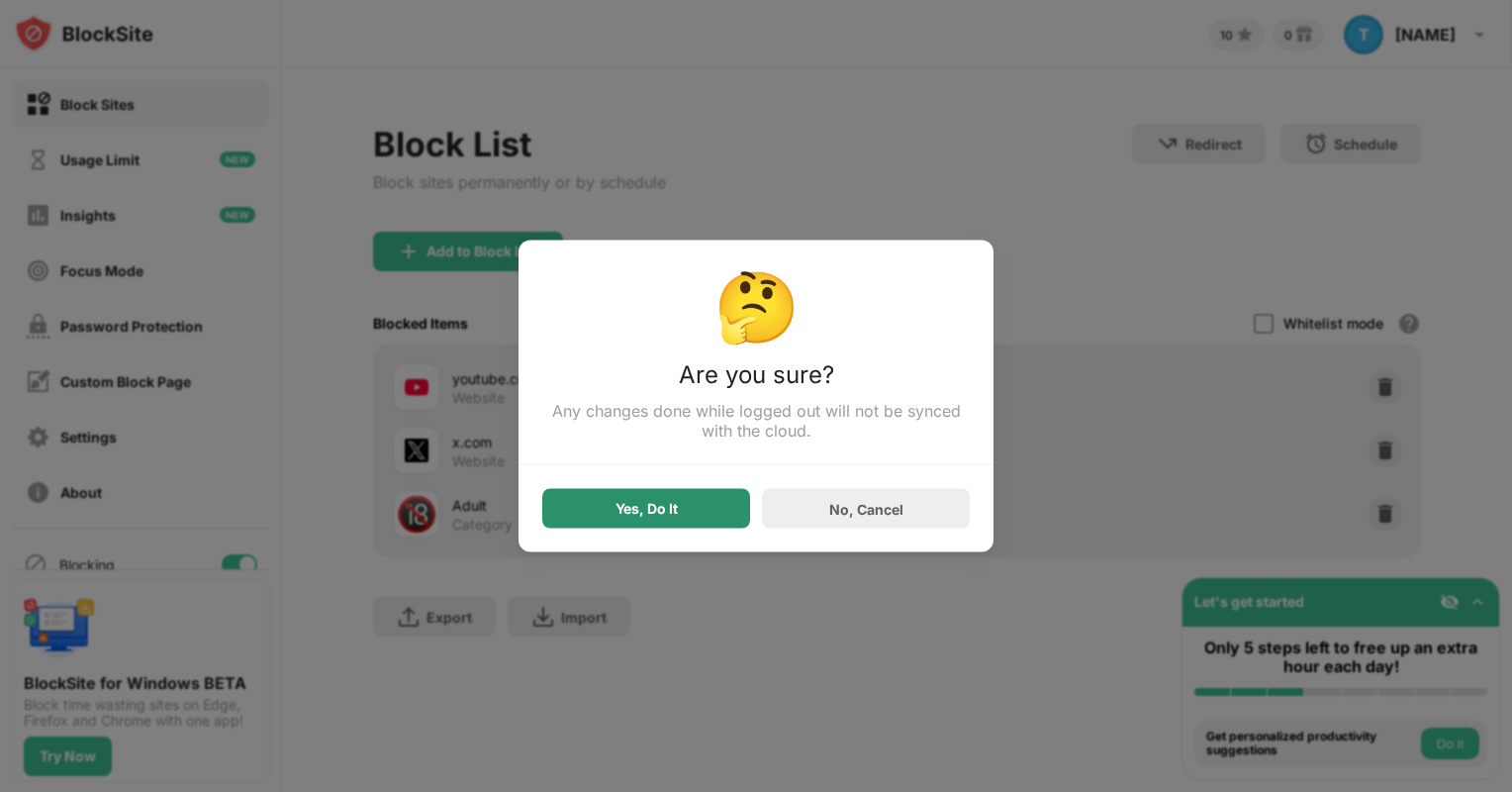 click on "Yes, Do It" at bounding box center (646, 509) 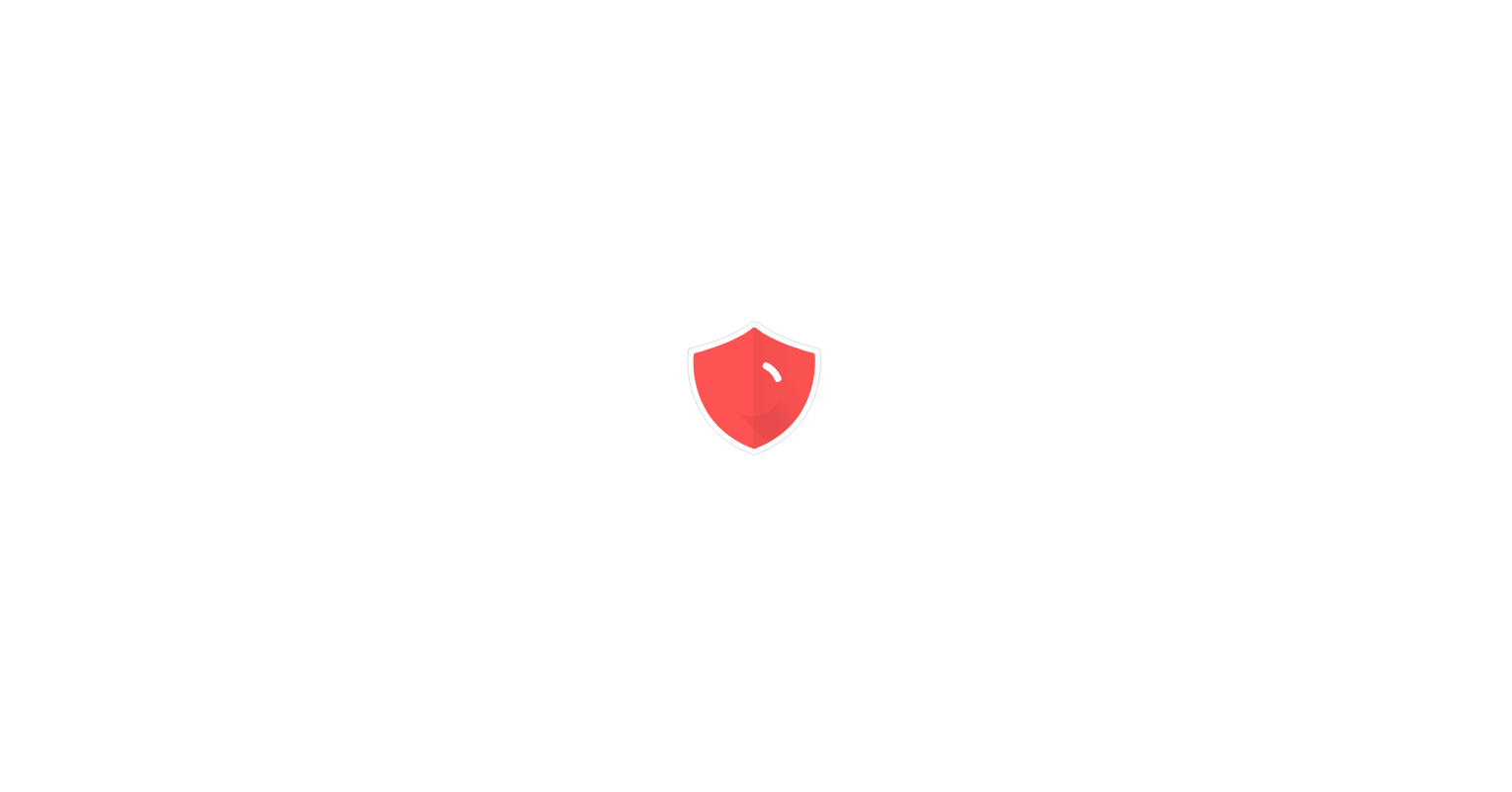 scroll, scrollTop: 0, scrollLeft: 0, axis: both 